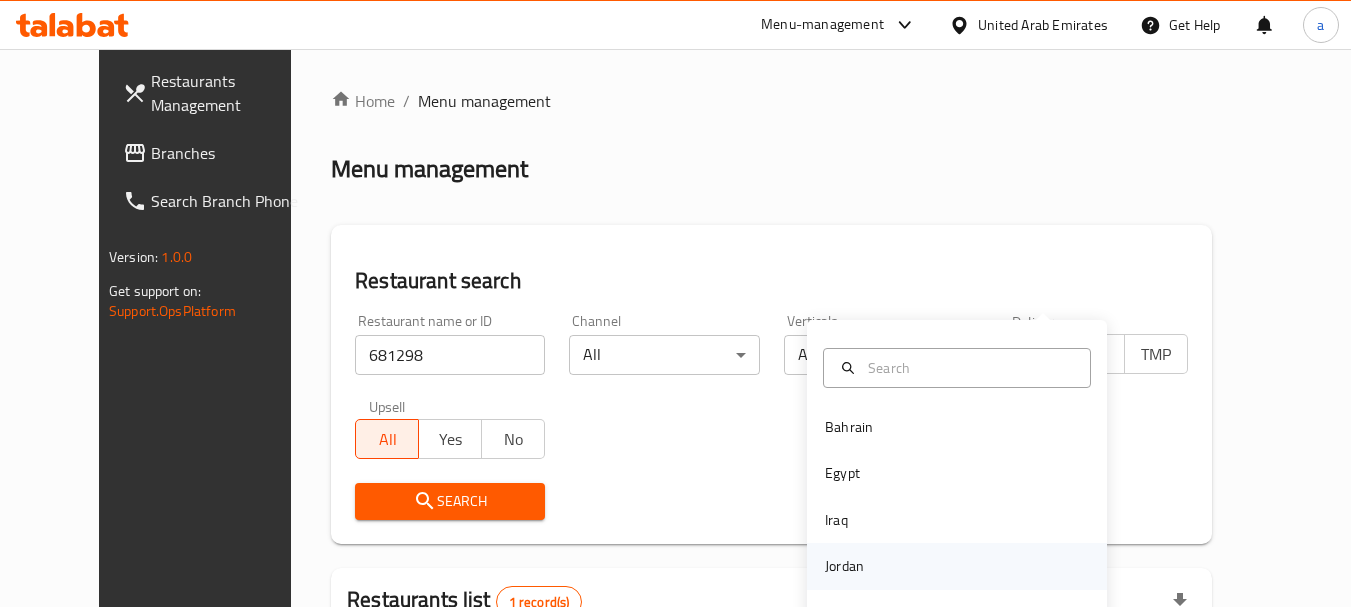 scroll, scrollTop: 268, scrollLeft: 0, axis: vertical 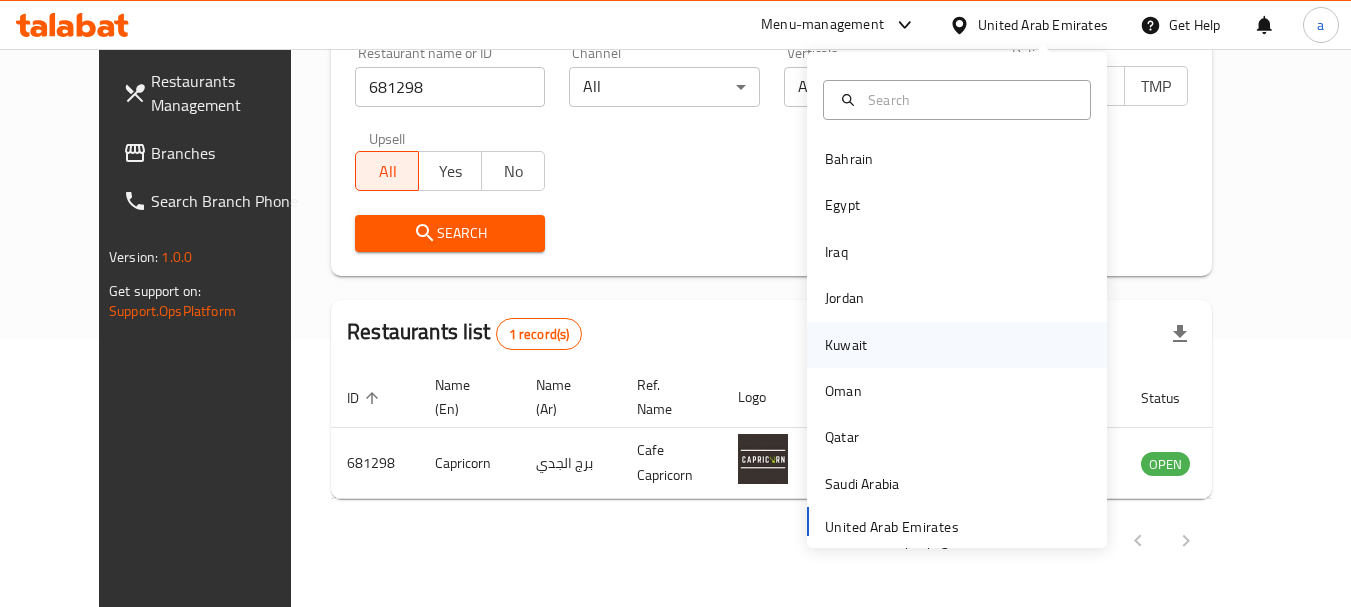 click on "Kuwait" at bounding box center (846, 345) 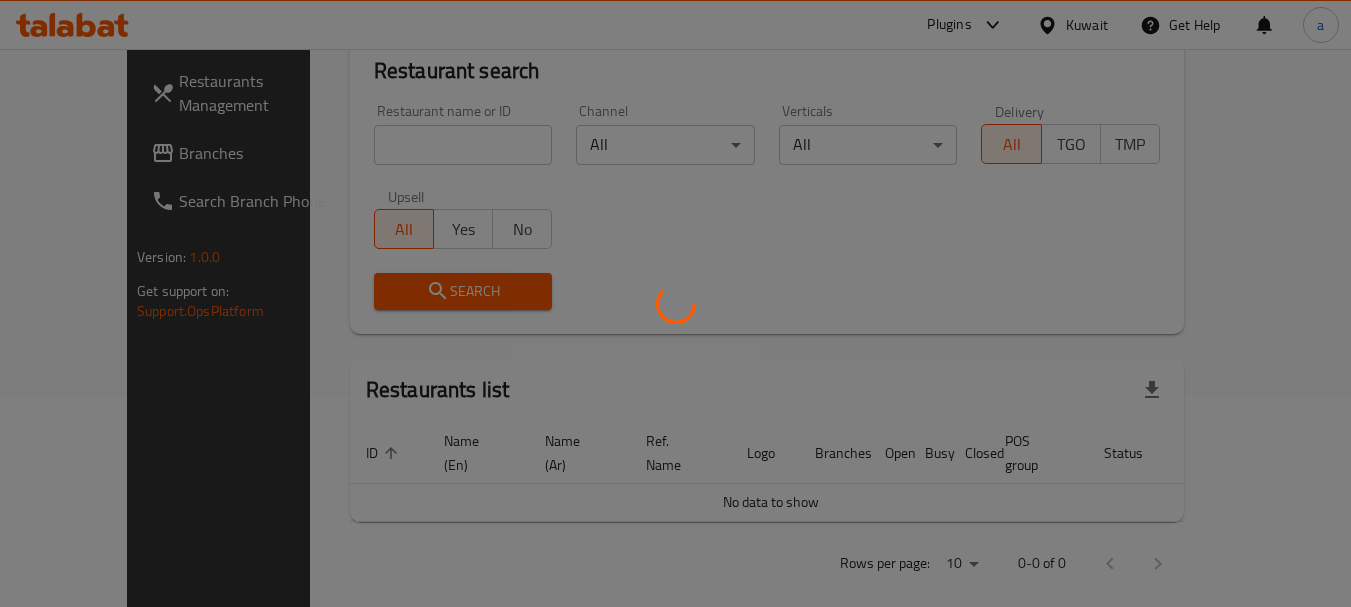 scroll, scrollTop: 268, scrollLeft: 0, axis: vertical 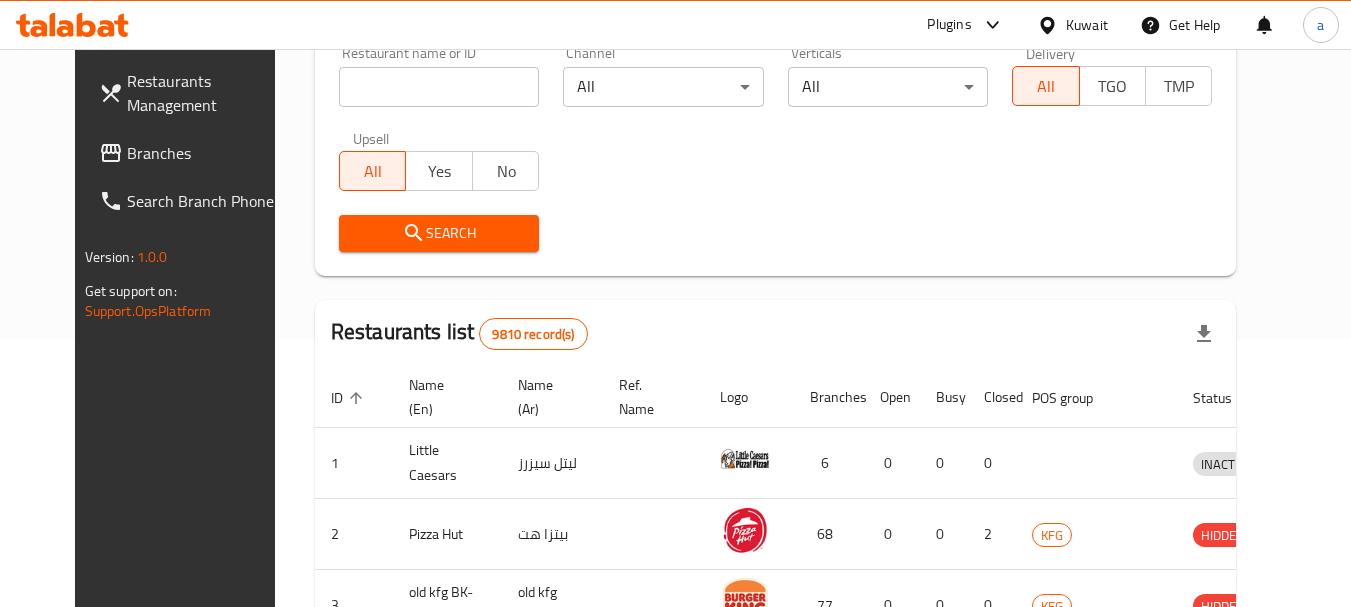 click on "Branches" at bounding box center (206, 153) 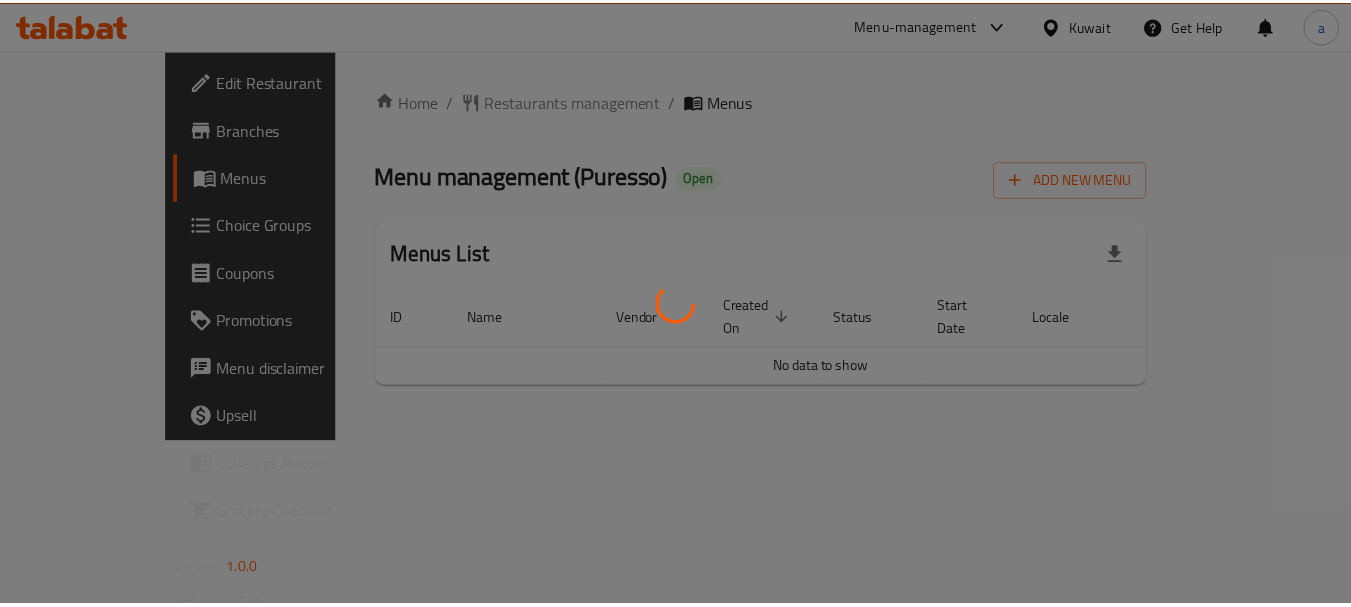 scroll, scrollTop: 0, scrollLeft: 0, axis: both 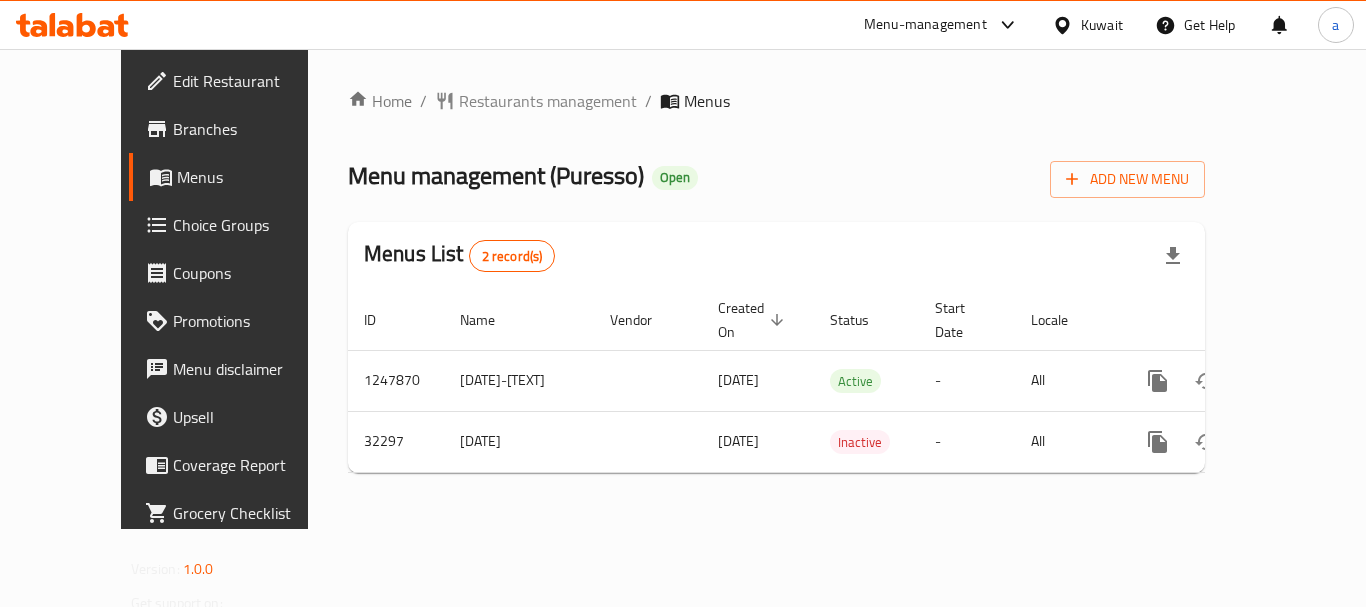click on "Restaurants management" at bounding box center (548, 101) 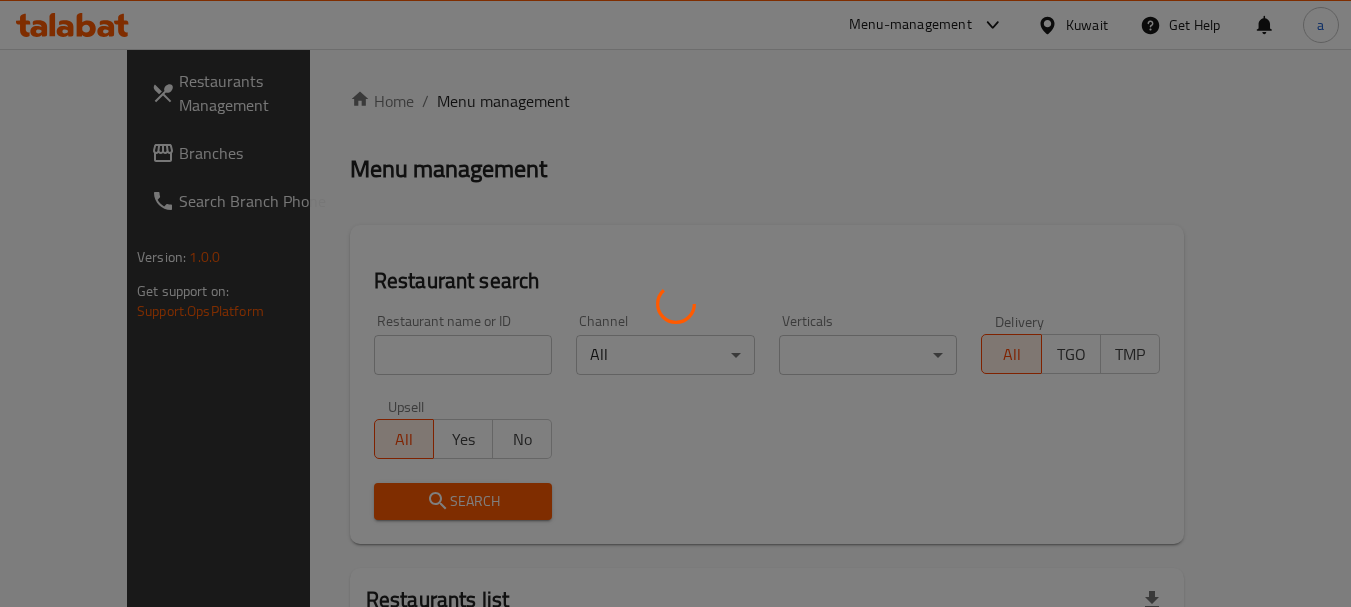 click at bounding box center [675, 303] 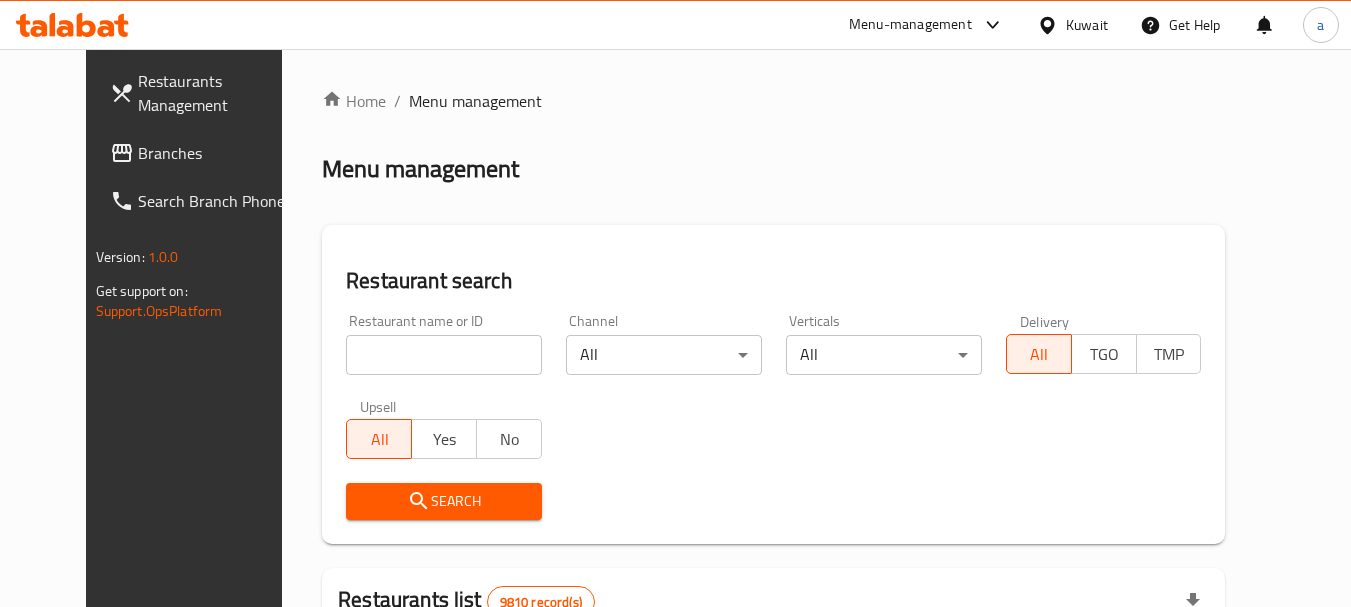 click at bounding box center (444, 355) 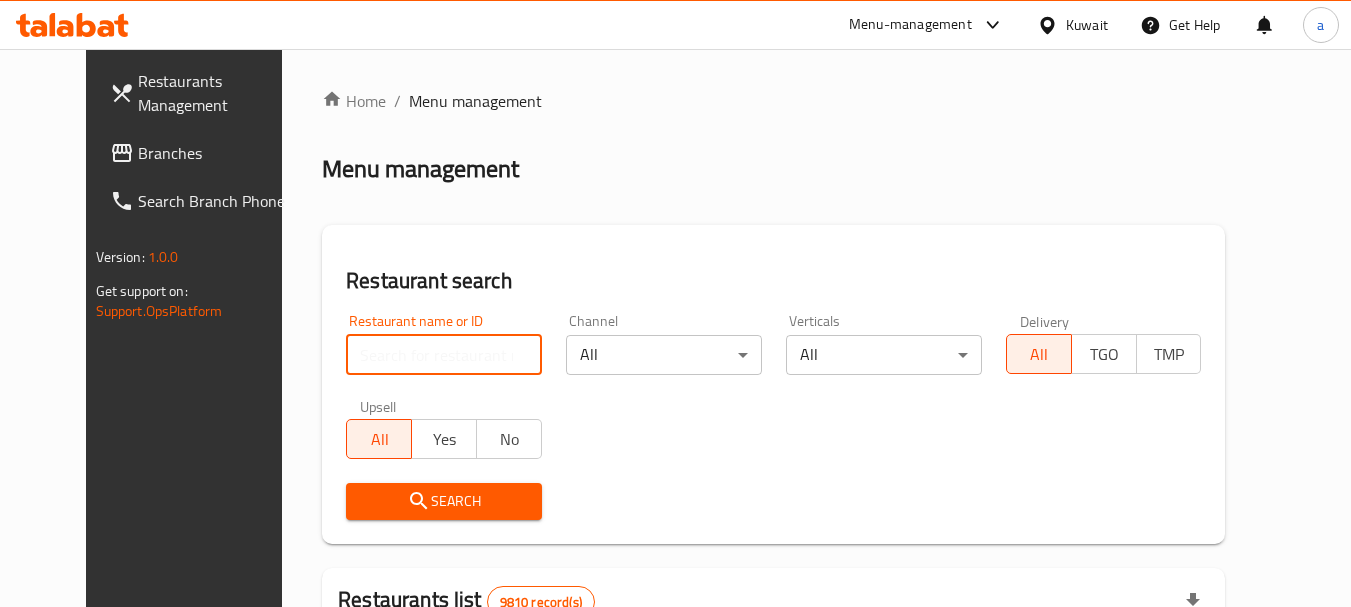 paste on "16525" 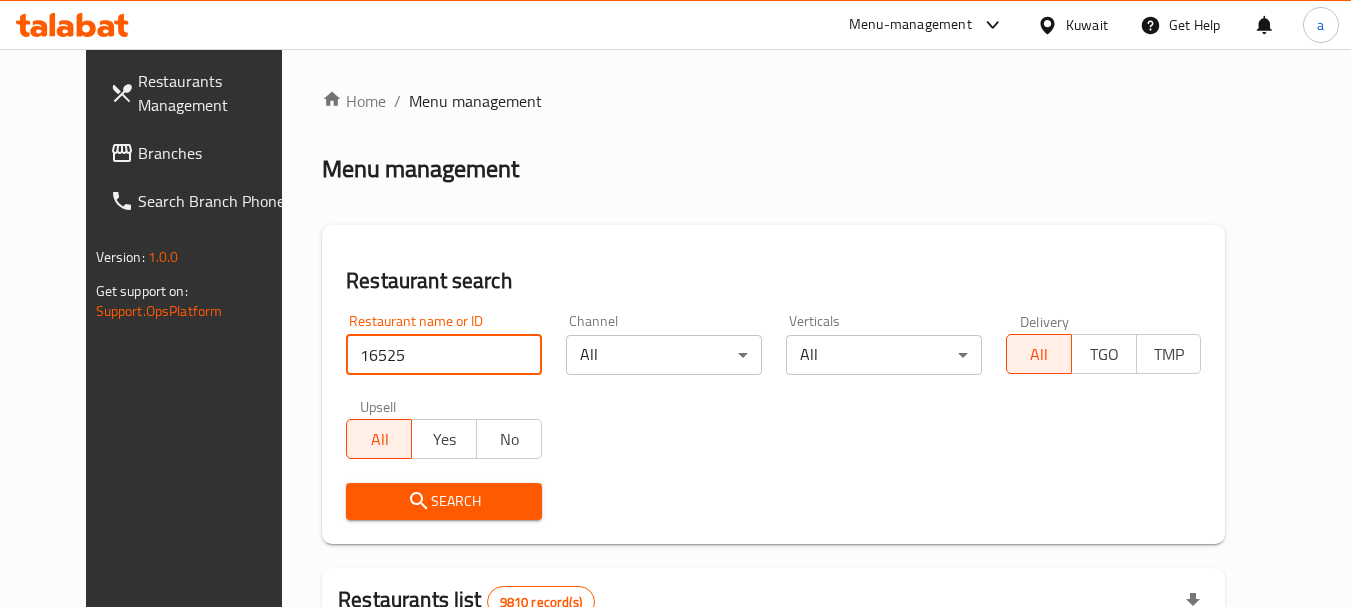 type on "16525" 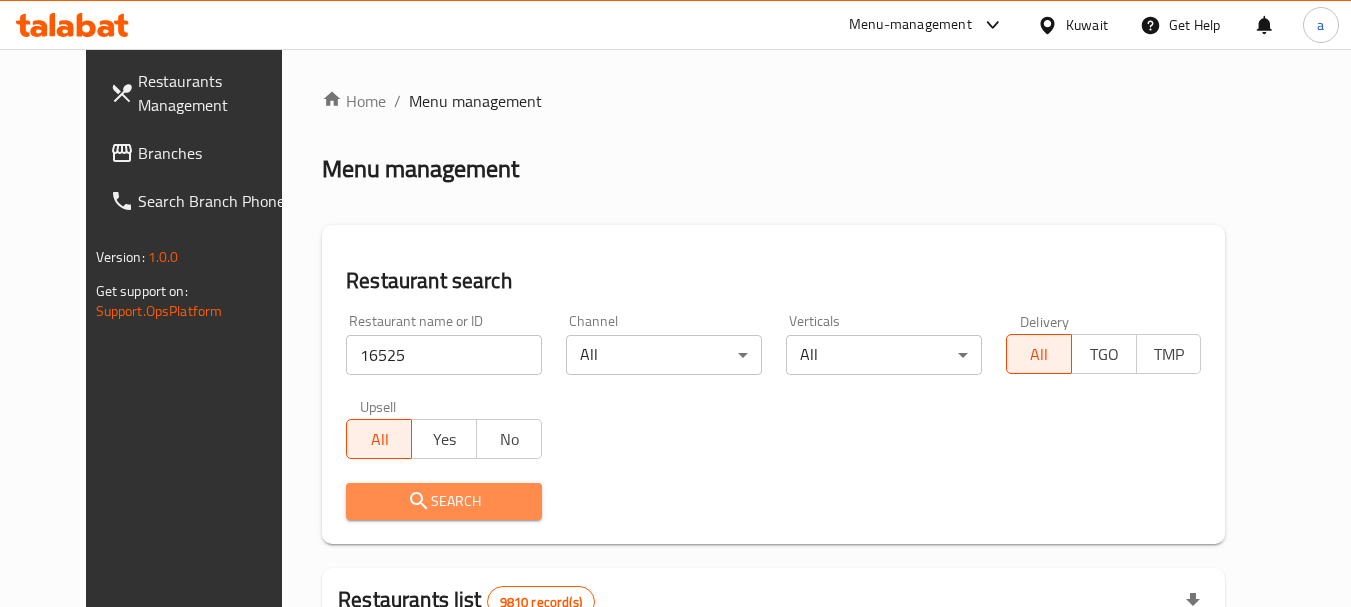 click on "Search" at bounding box center [444, 501] 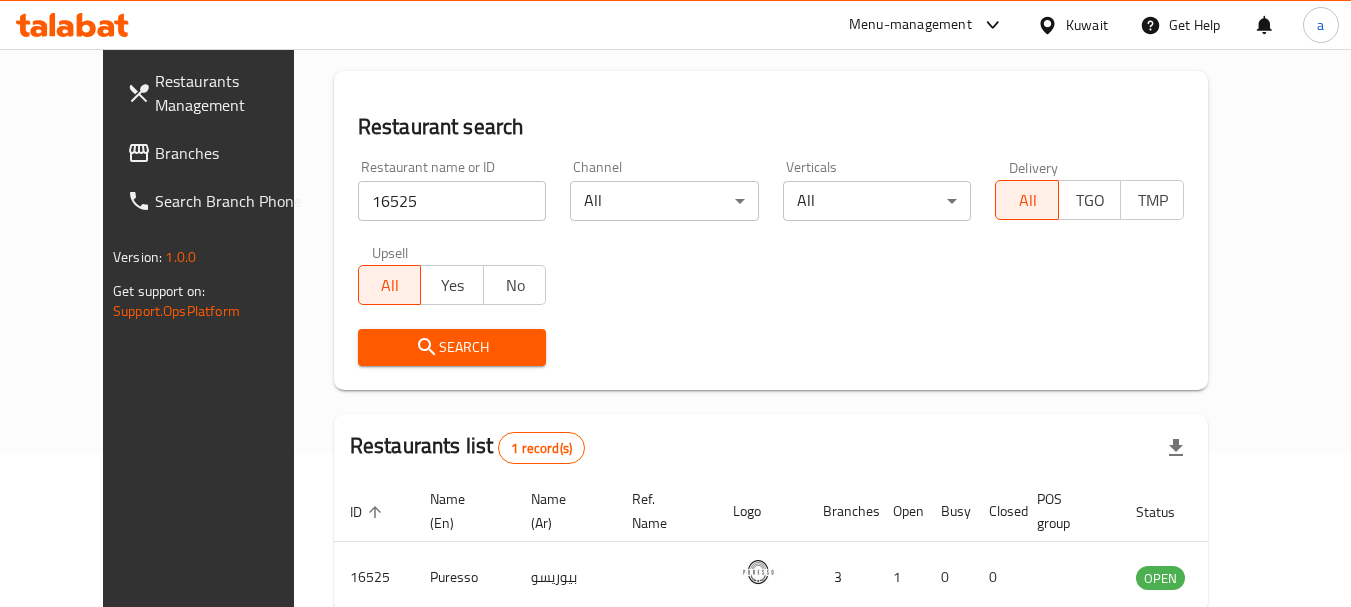 scroll, scrollTop: 268, scrollLeft: 0, axis: vertical 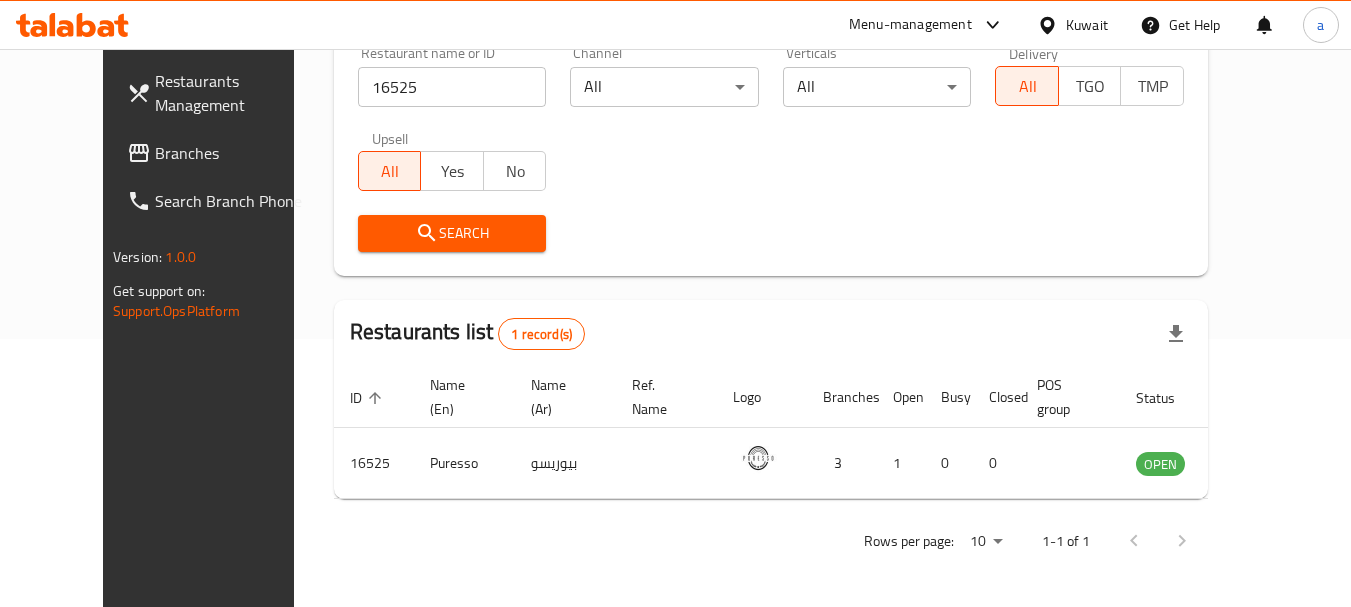 click on "Kuwait" at bounding box center [1087, 25] 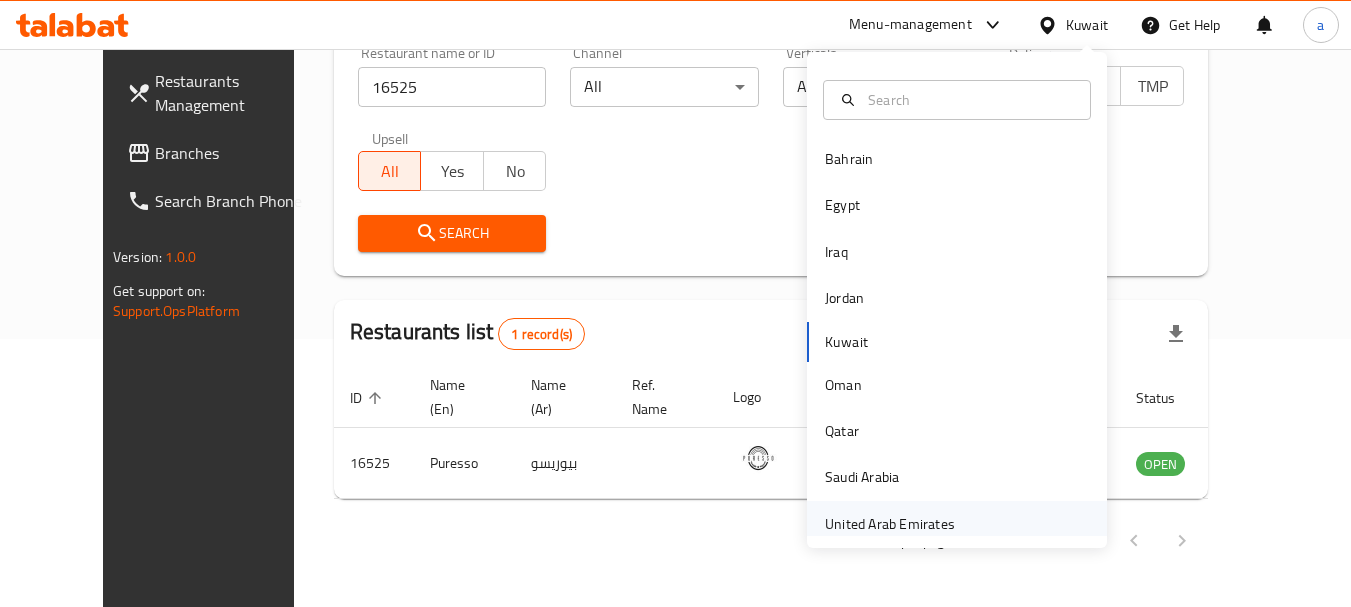 click on "United Arab Emirates" at bounding box center (890, 524) 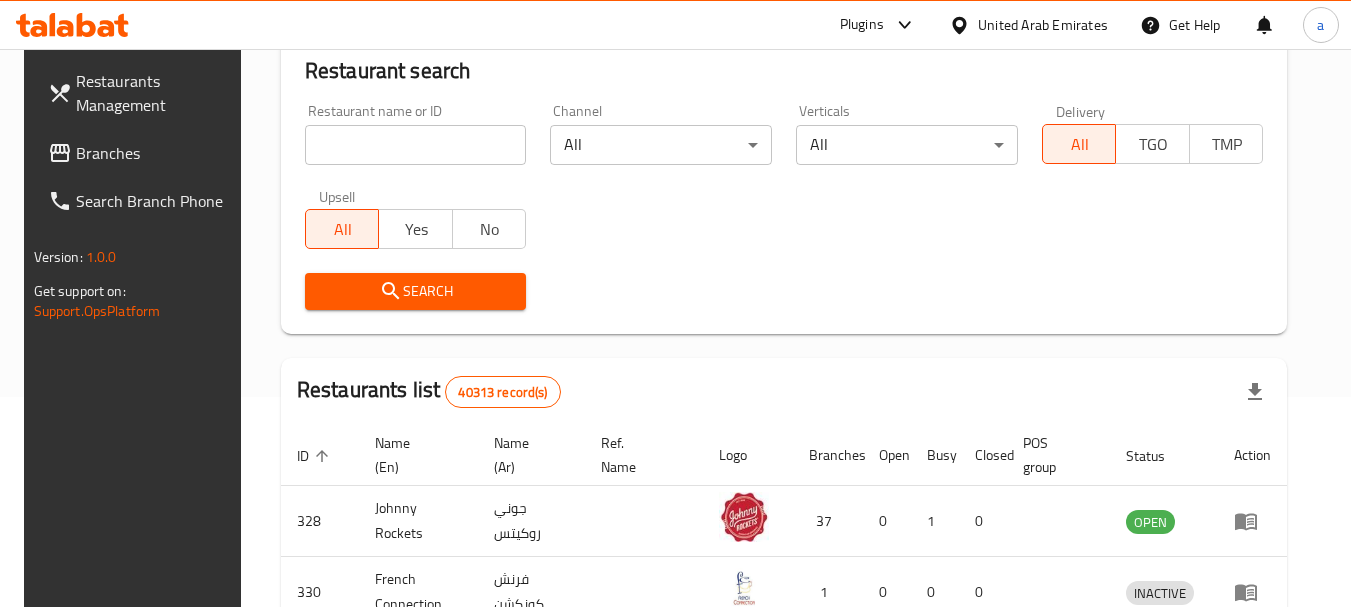 scroll, scrollTop: 268, scrollLeft: 0, axis: vertical 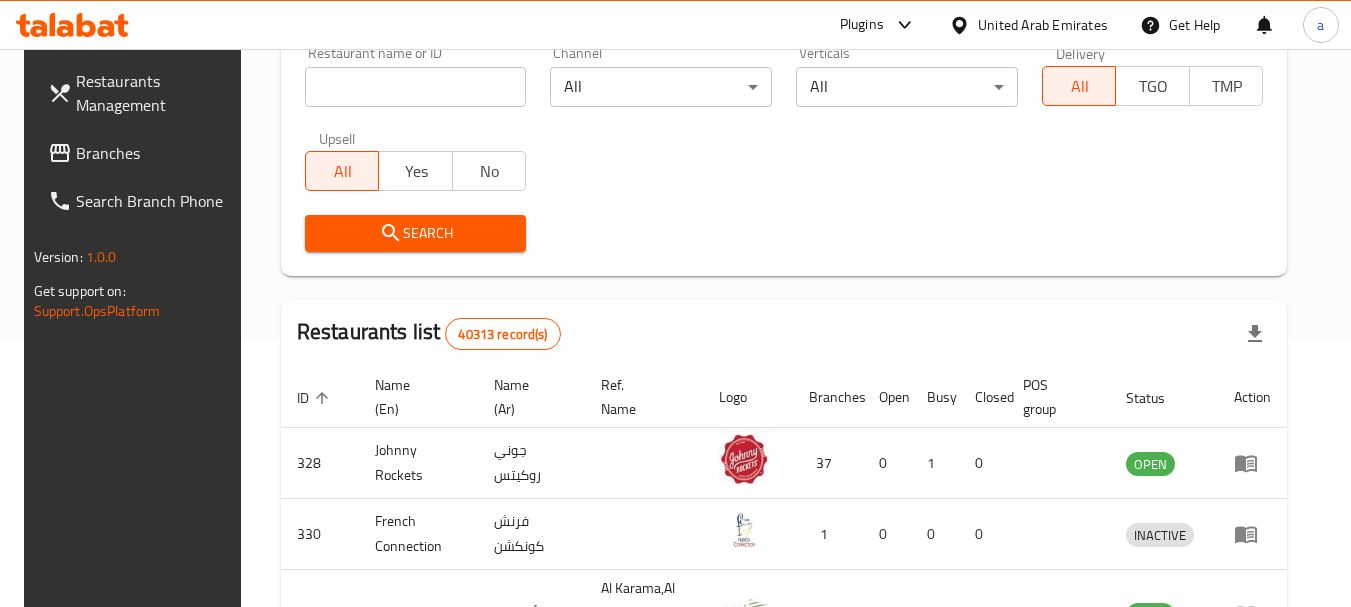 click on "Branches" at bounding box center (155, 153) 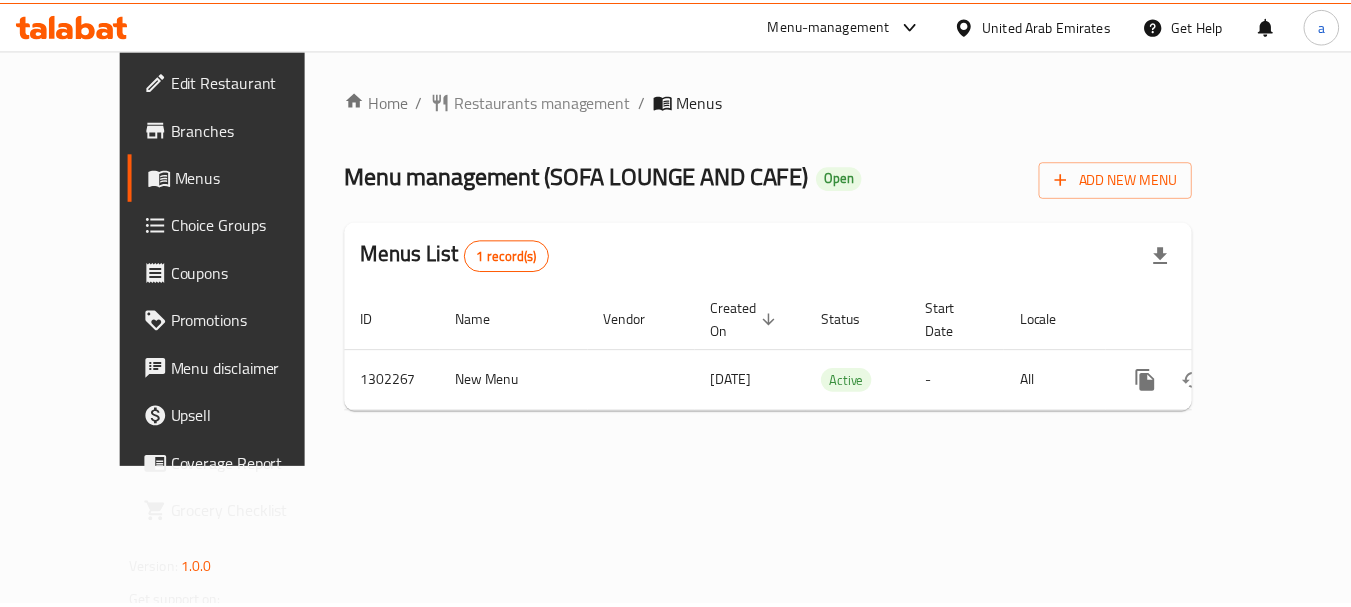 scroll, scrollTop: 0, scrollLeft: 0, axis: both 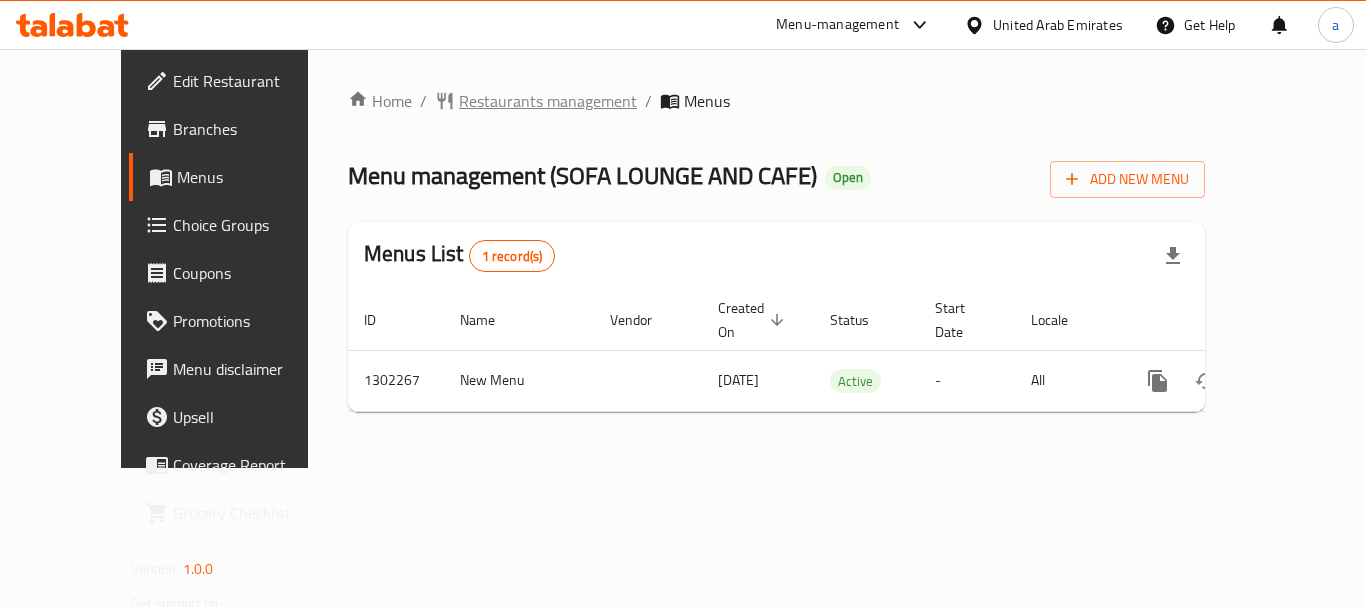 click on "Restaurants management" at bounding box center (548, 101) 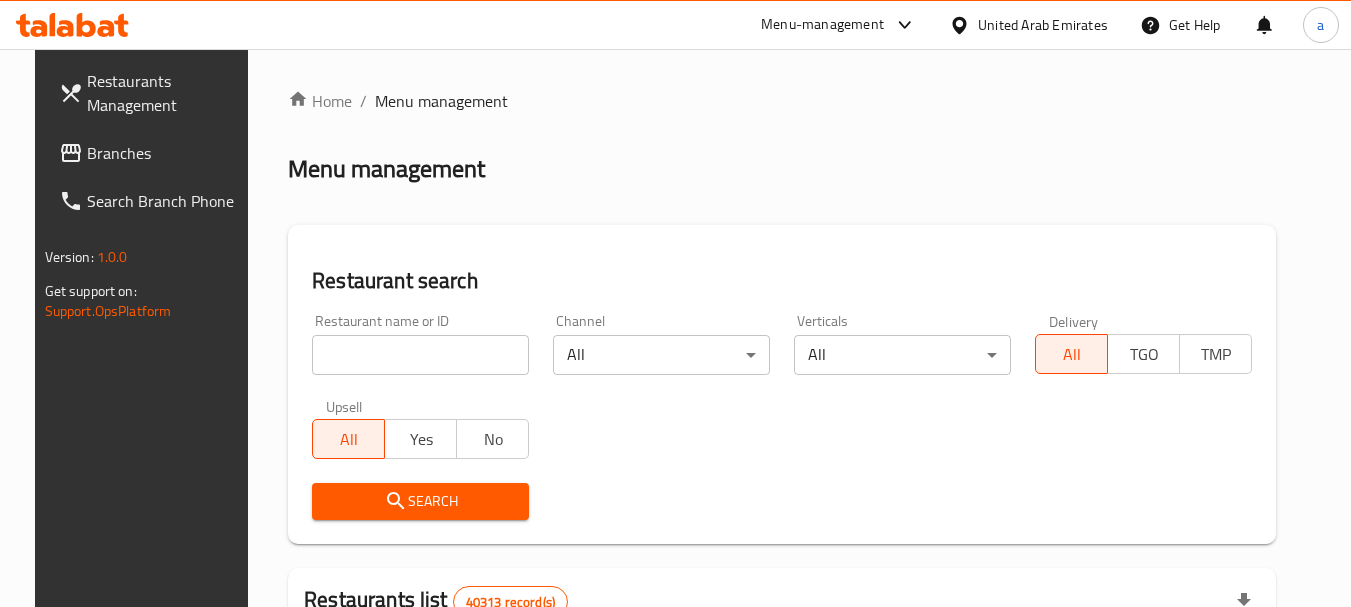 click at bounding box center (420, 355) 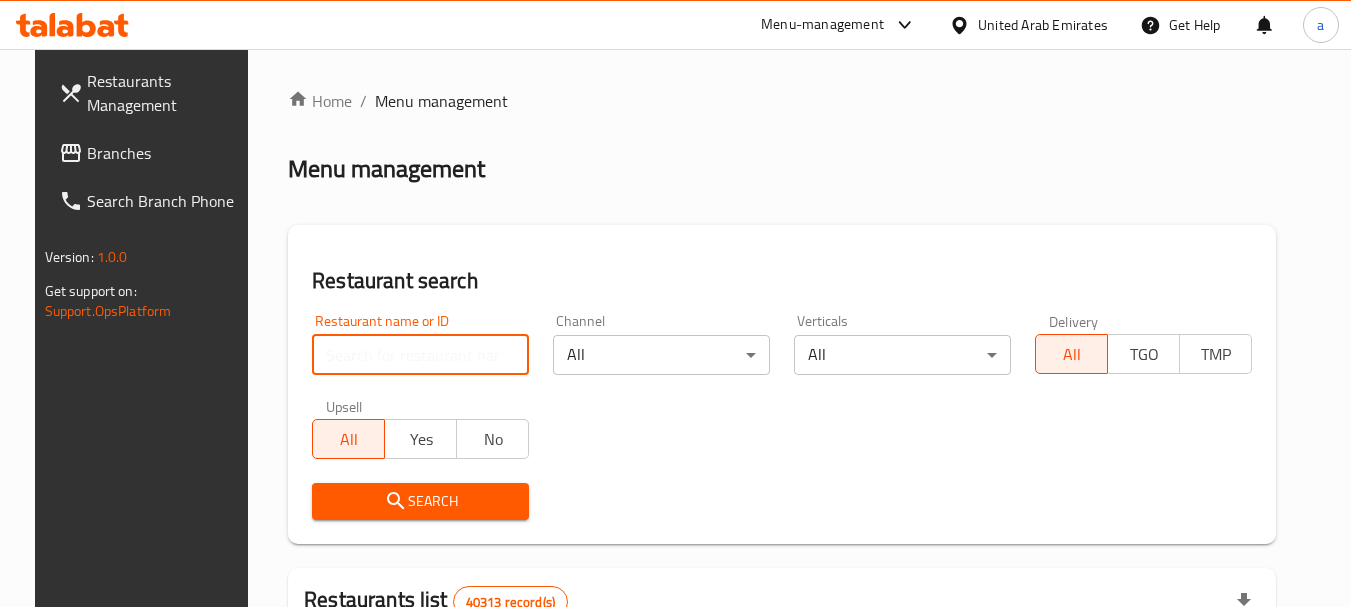 paste on "701866" 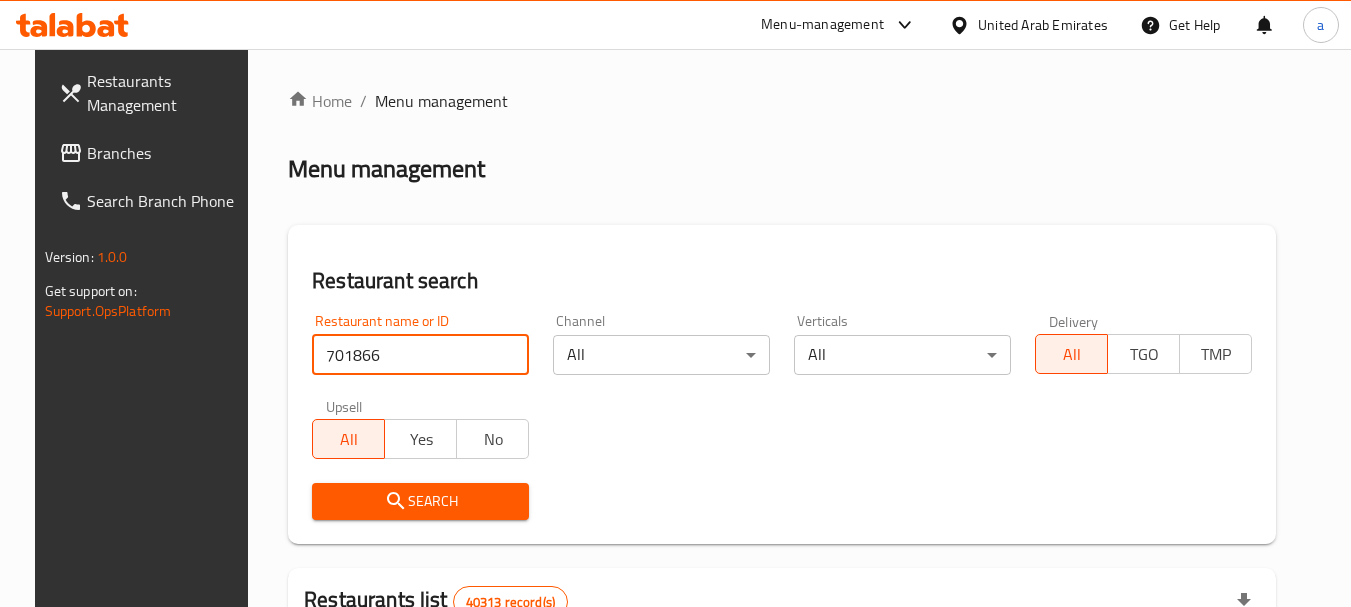 type on "701866" 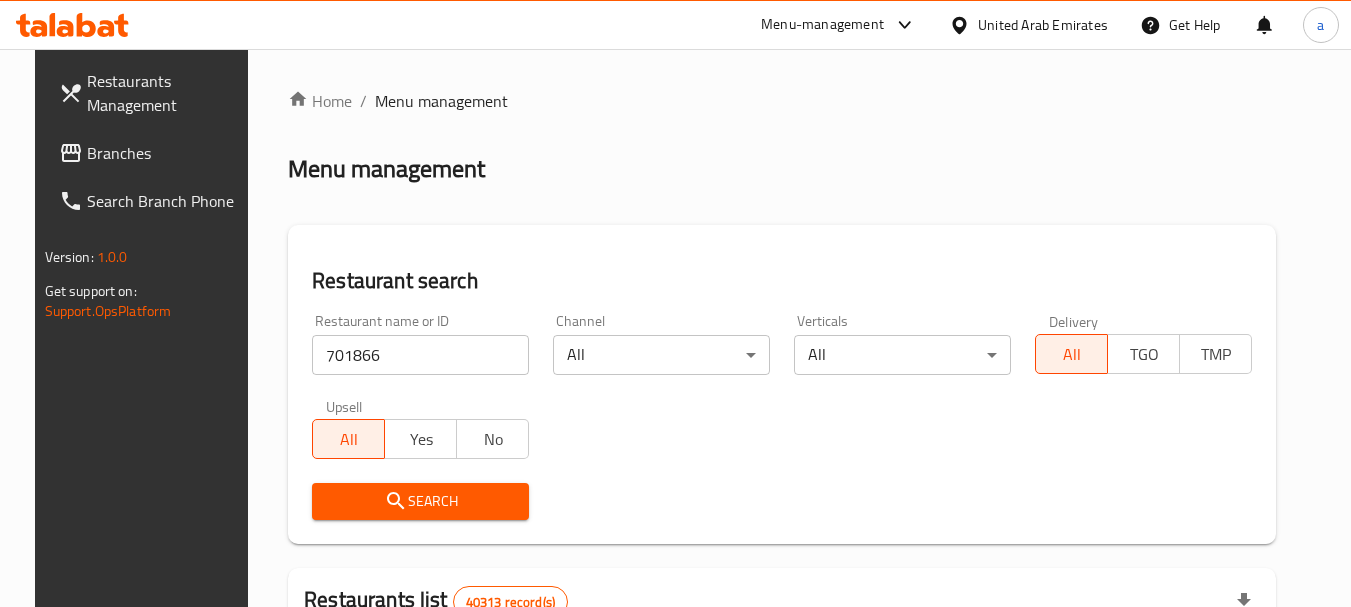 click on "Search" at bounding box center (420, 501) 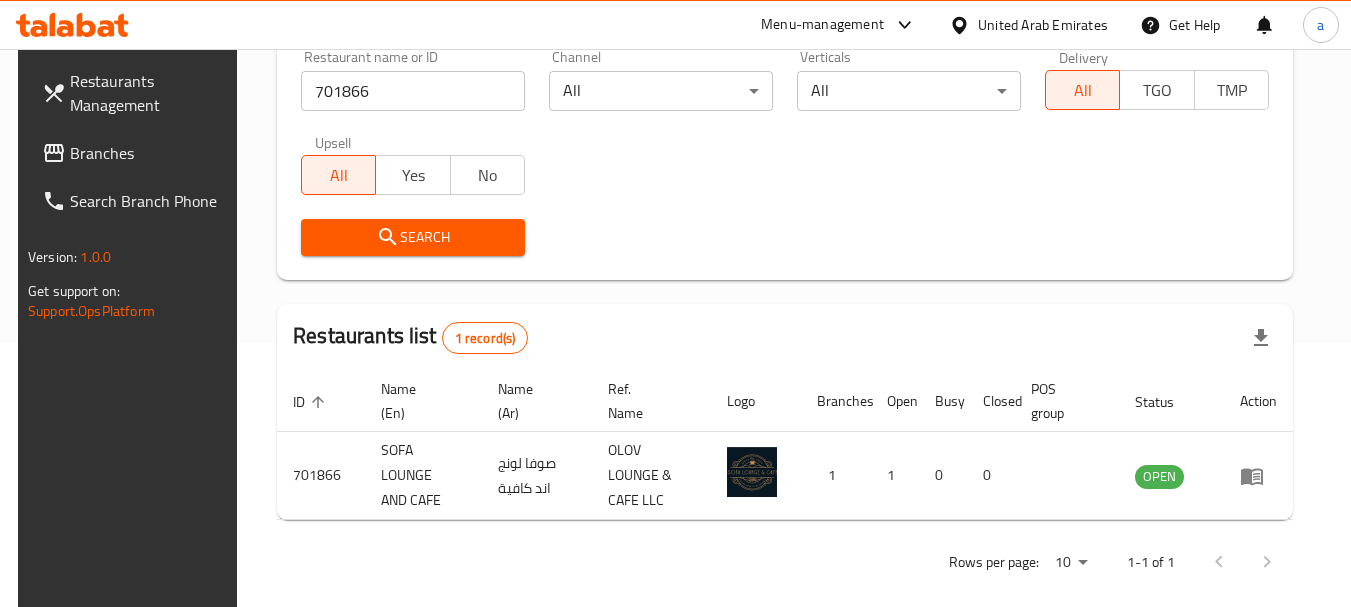 scroll, scrollTop: 268, scrollLeft: 0, axis: vertical 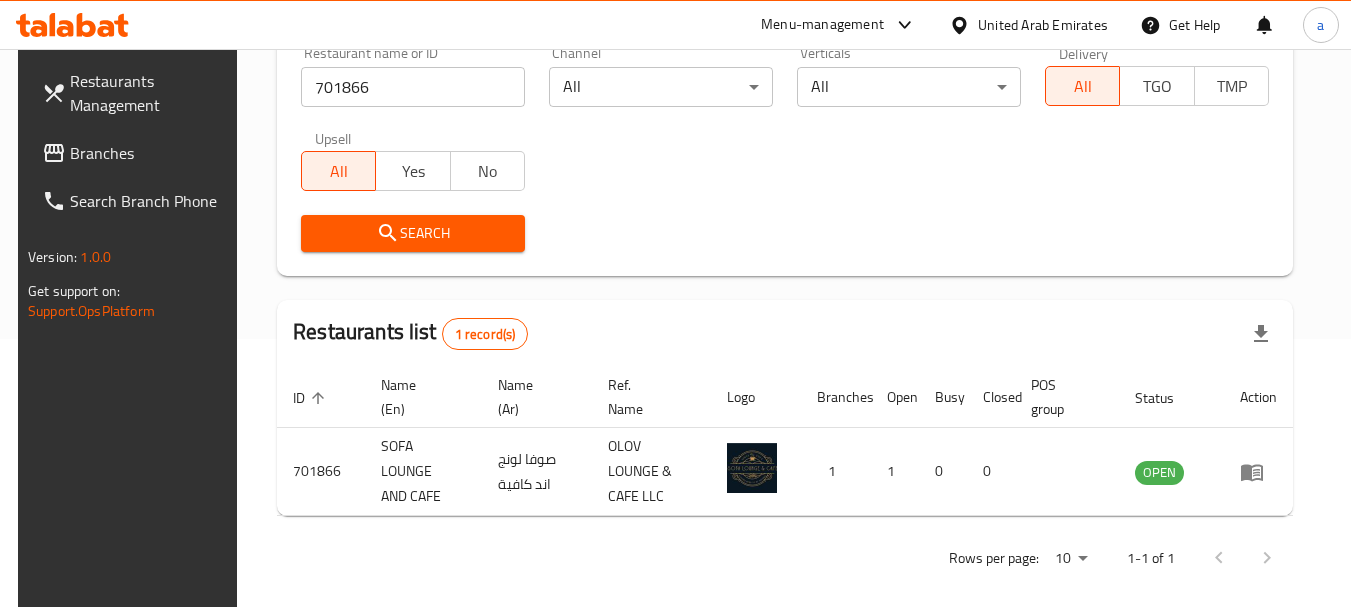 click on "United Arab Emirates" at bounding box center [1043, 25] 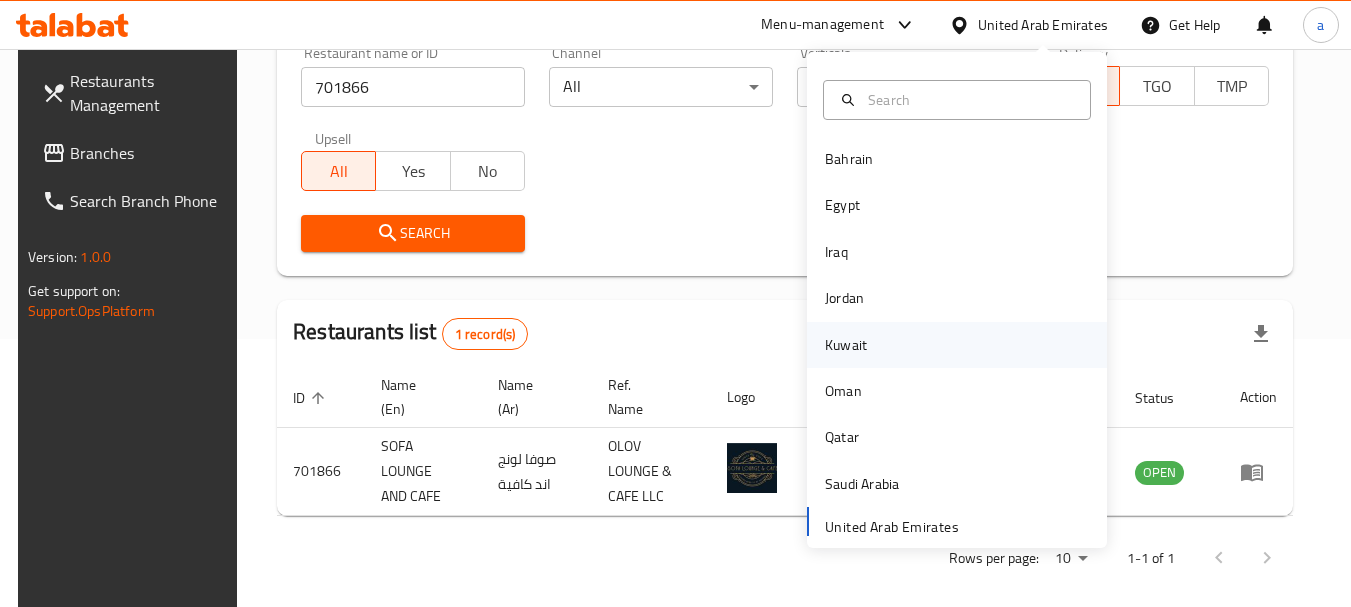 click on "Kuwait" at bounding box center [846, 345] 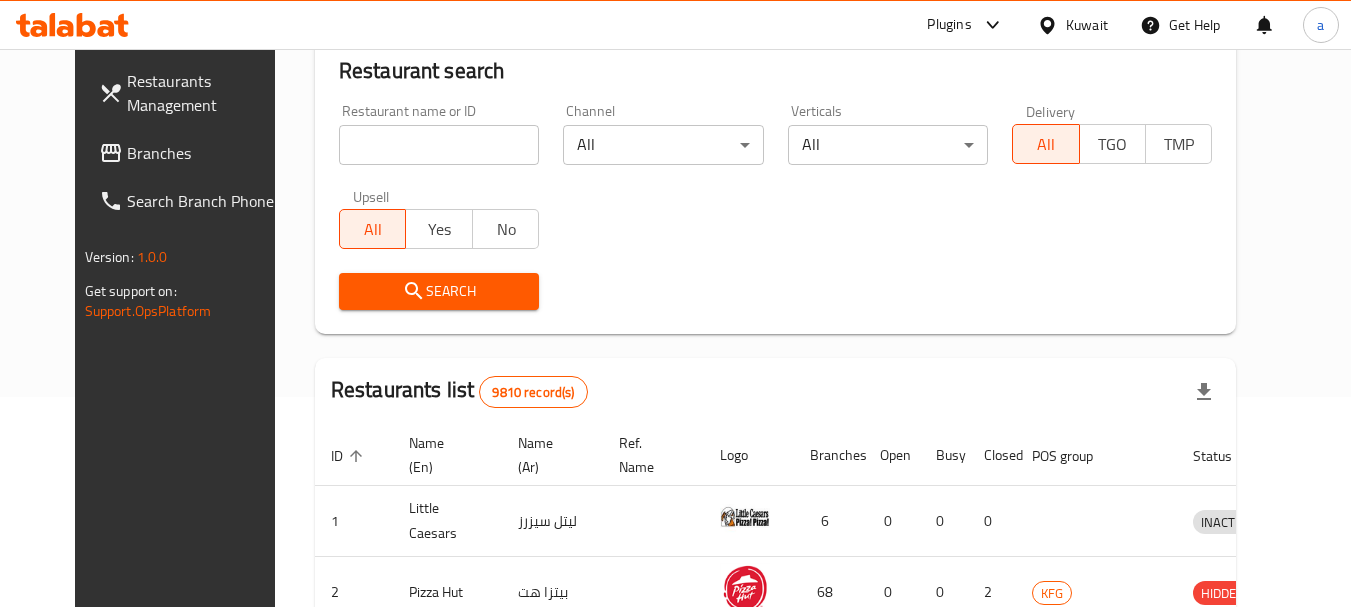 scroll, scrollTop: 268, scrollLeft: 0, axis: vertical 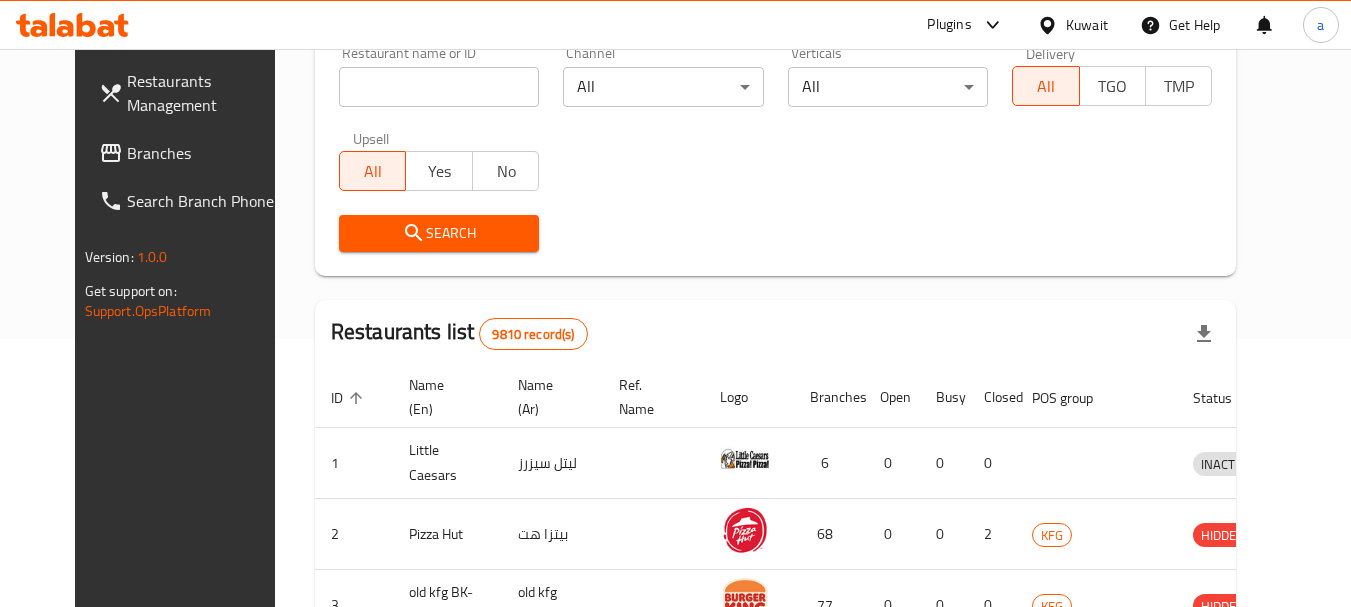 click on "Branches" at bounding box center (206, 153) 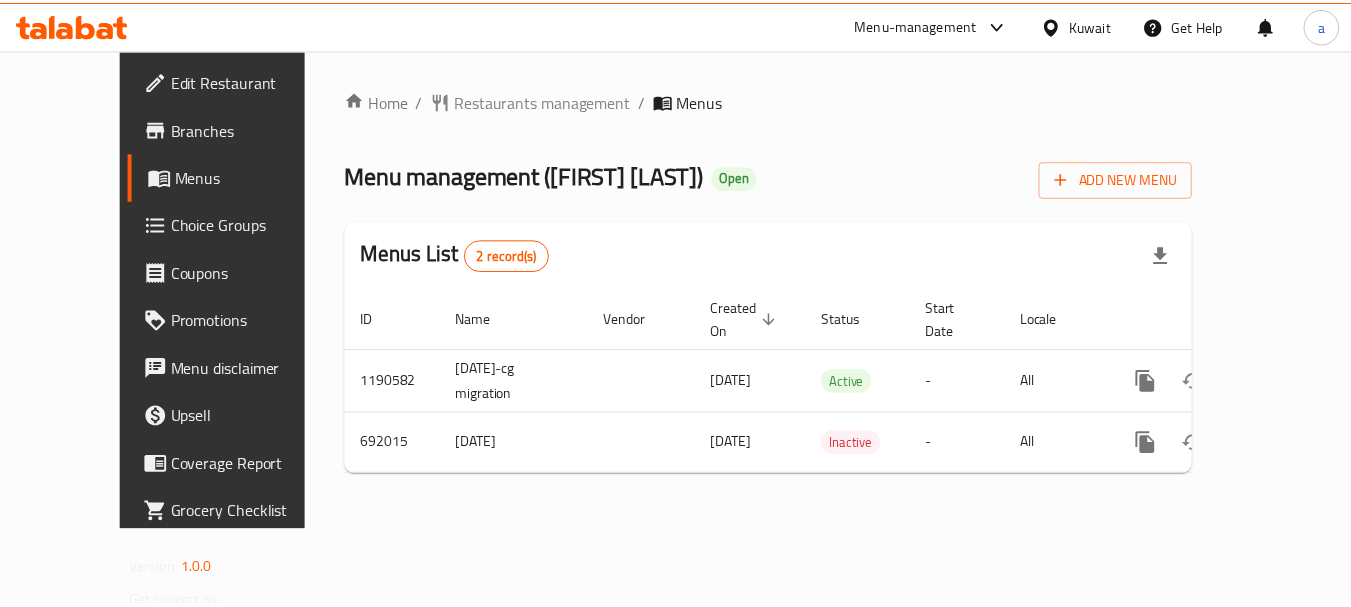 scroll, scrollTop: 0, scrollLeft: 0, axis: both 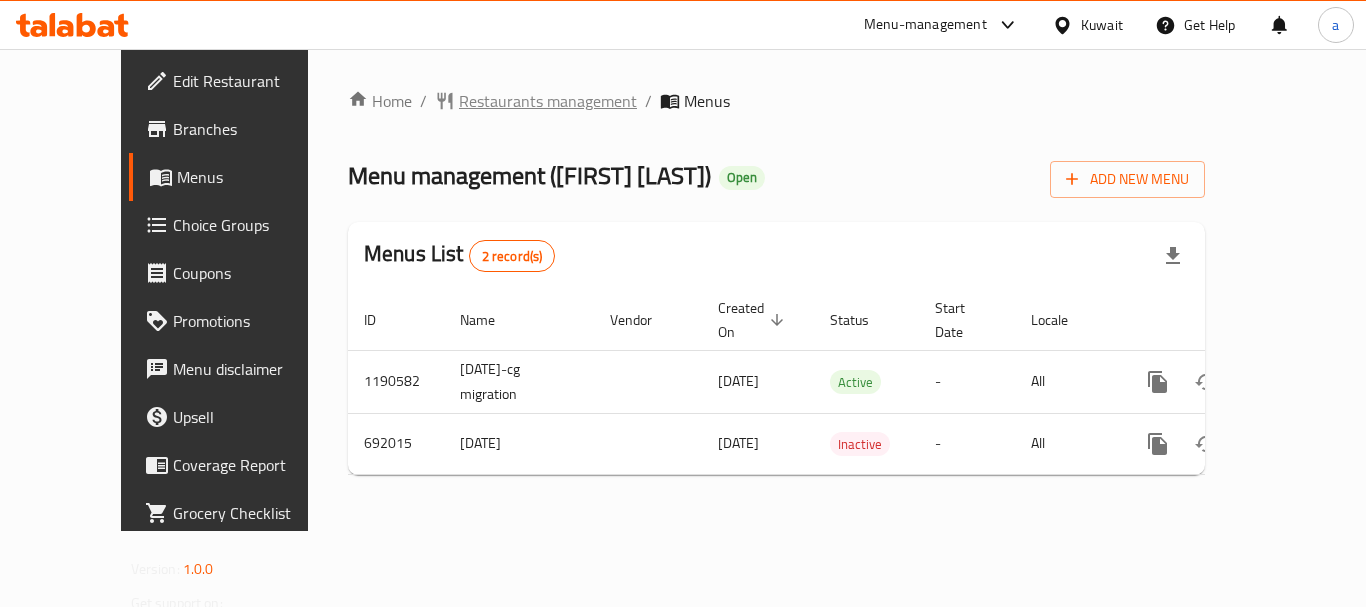 click on "Restaurants management" at bounding box center (548, 101) 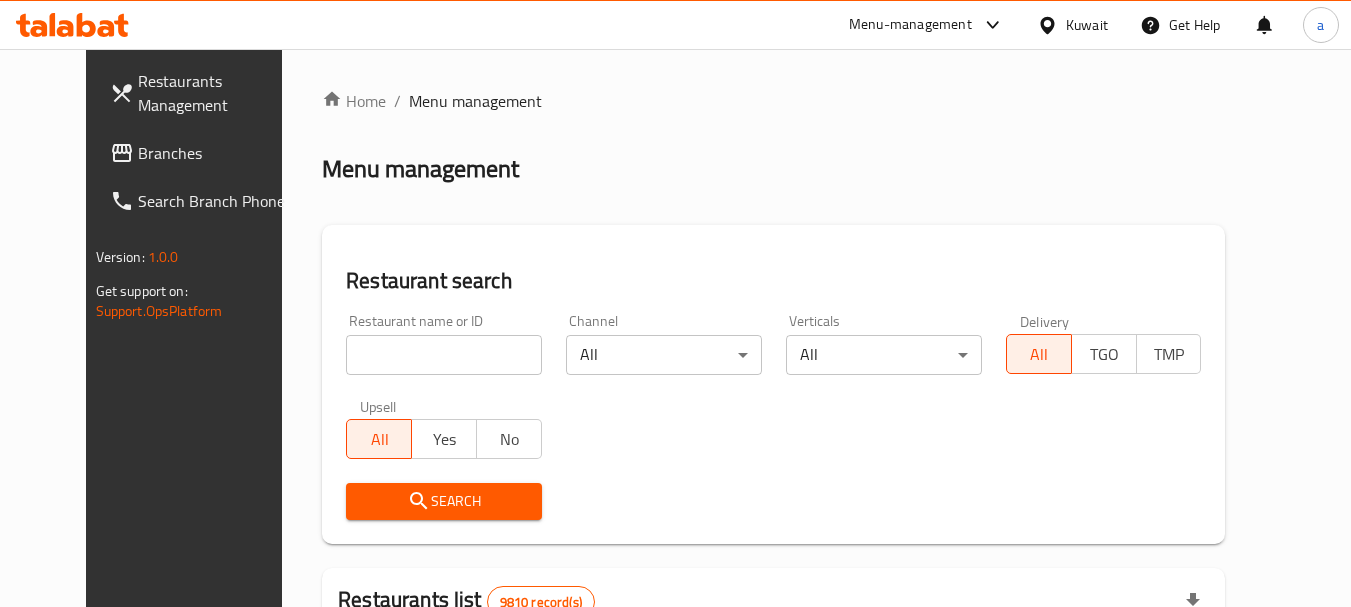 click at bounding box center [444, 355] 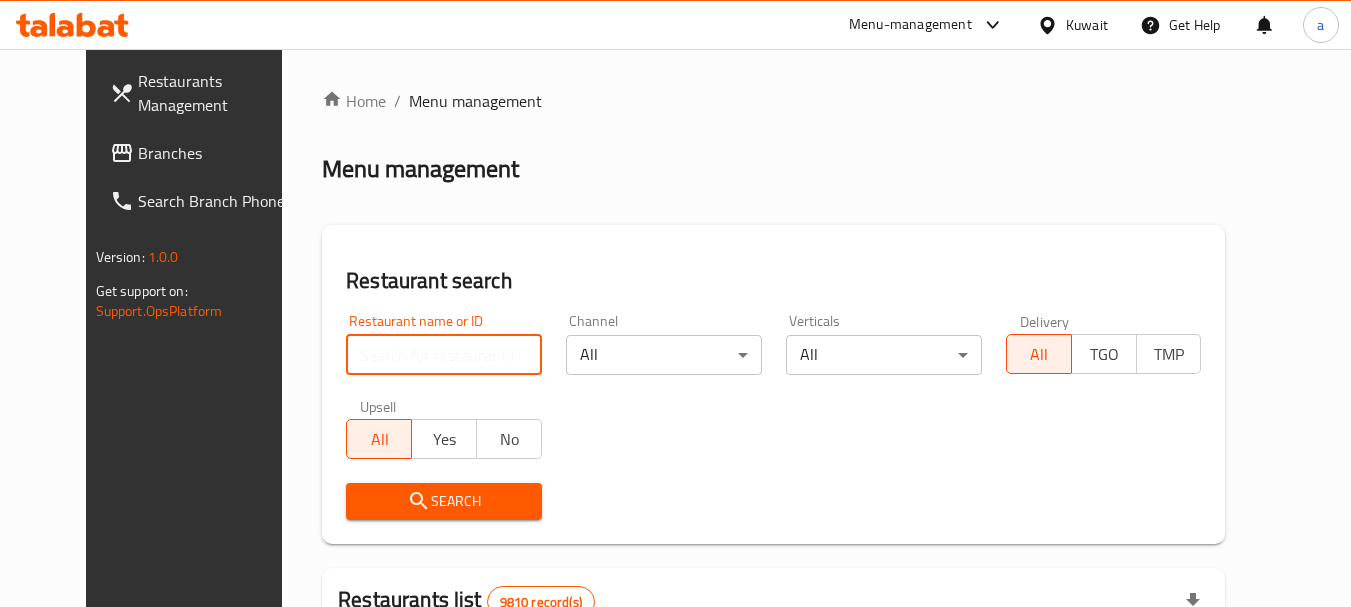 paste on "643360" 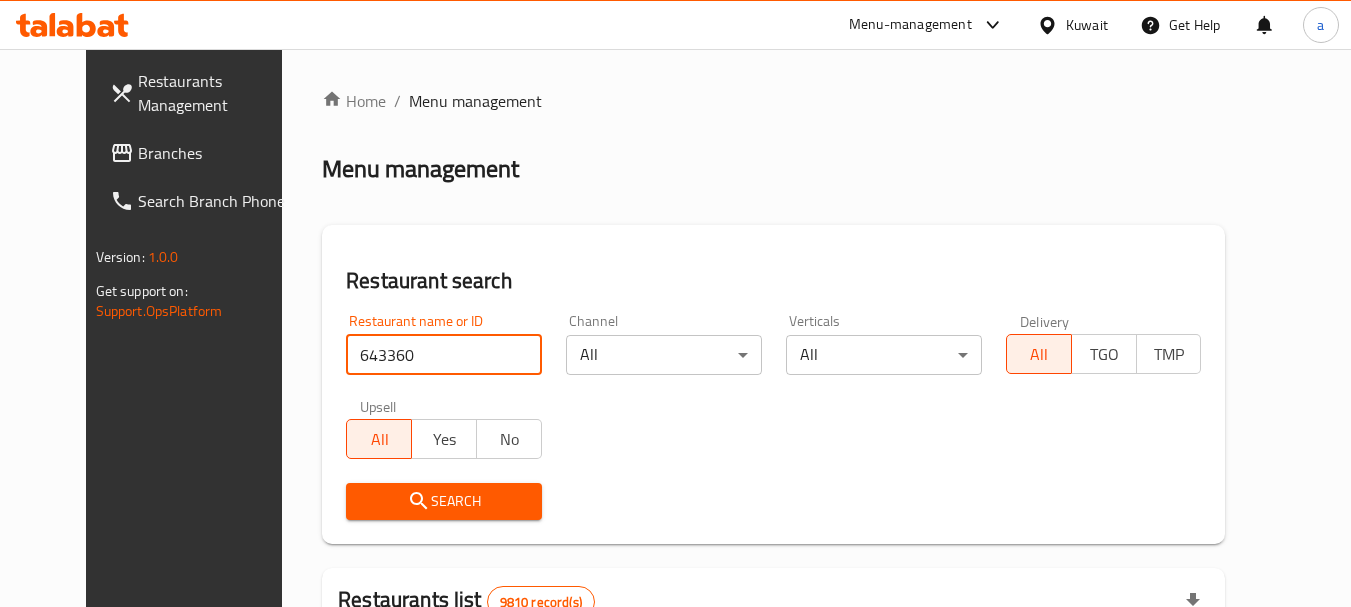 type on "643360" 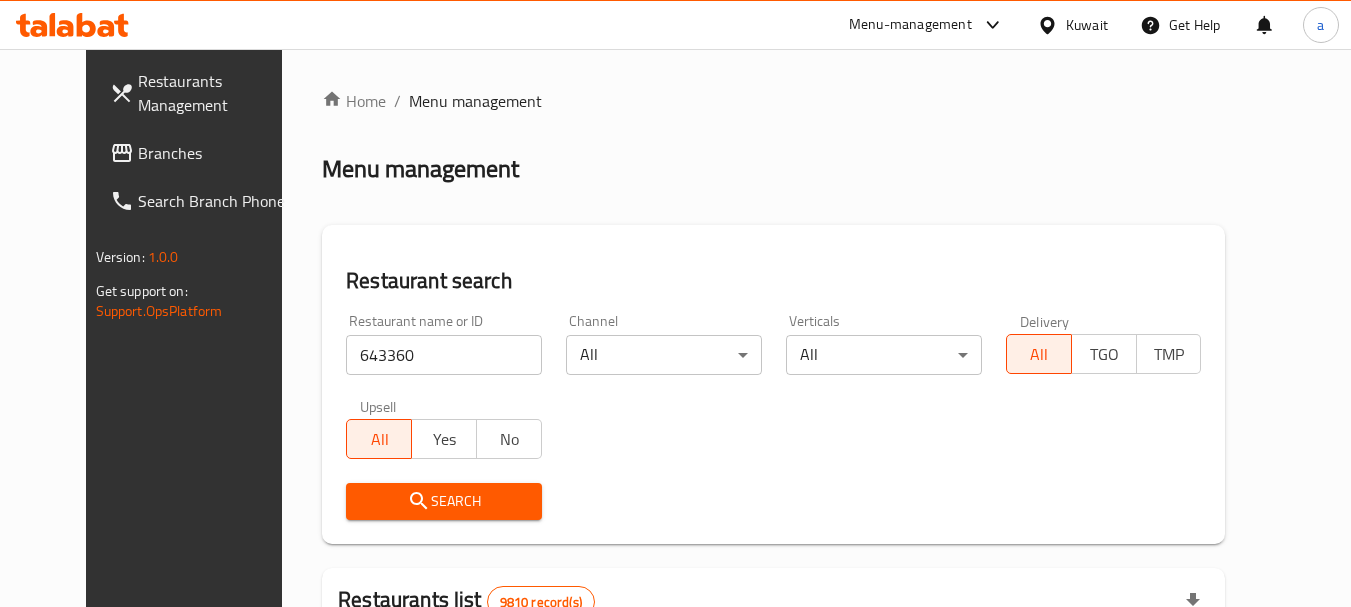 click on "Search" at bounding box center [444, 501] 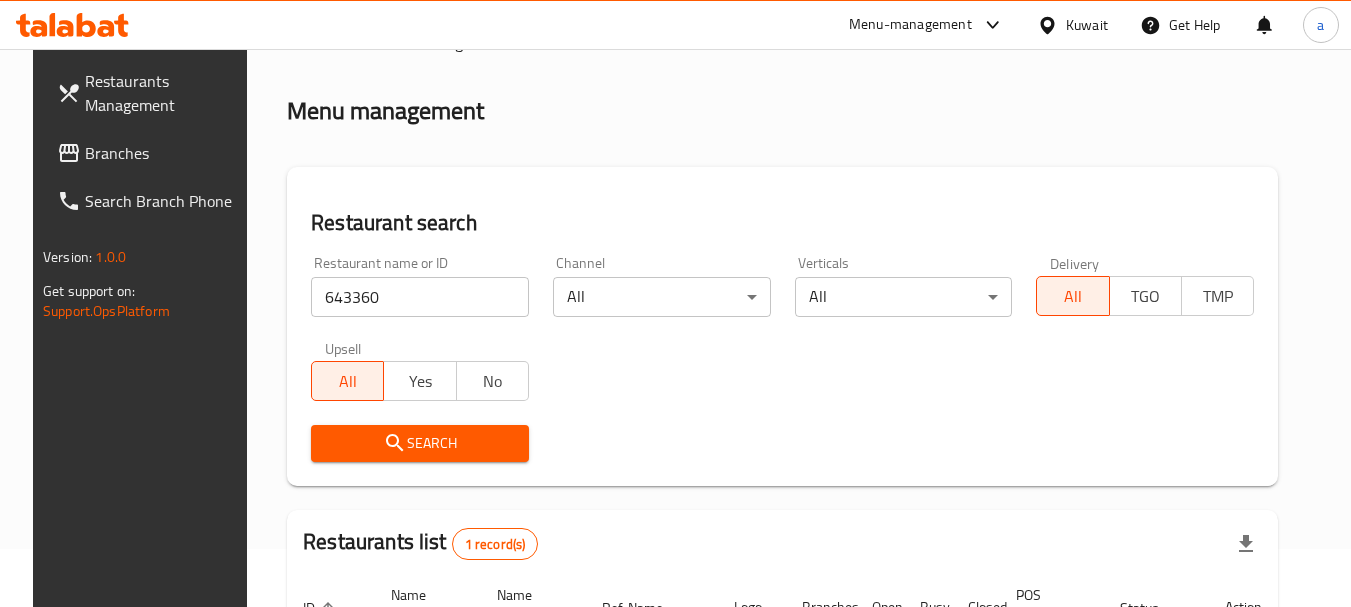 scroll, scrollTop: 285, scrollLeft: 0, axis: vertical 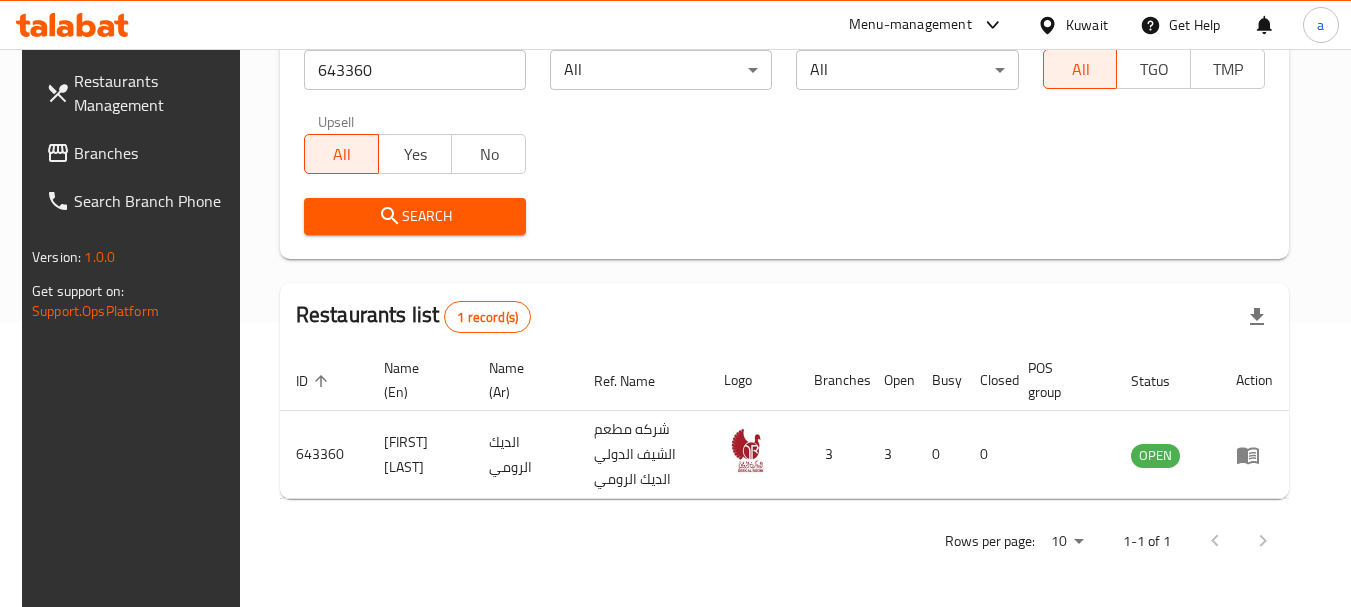 click on "Kuwait" at bounding box center [1087, 25] 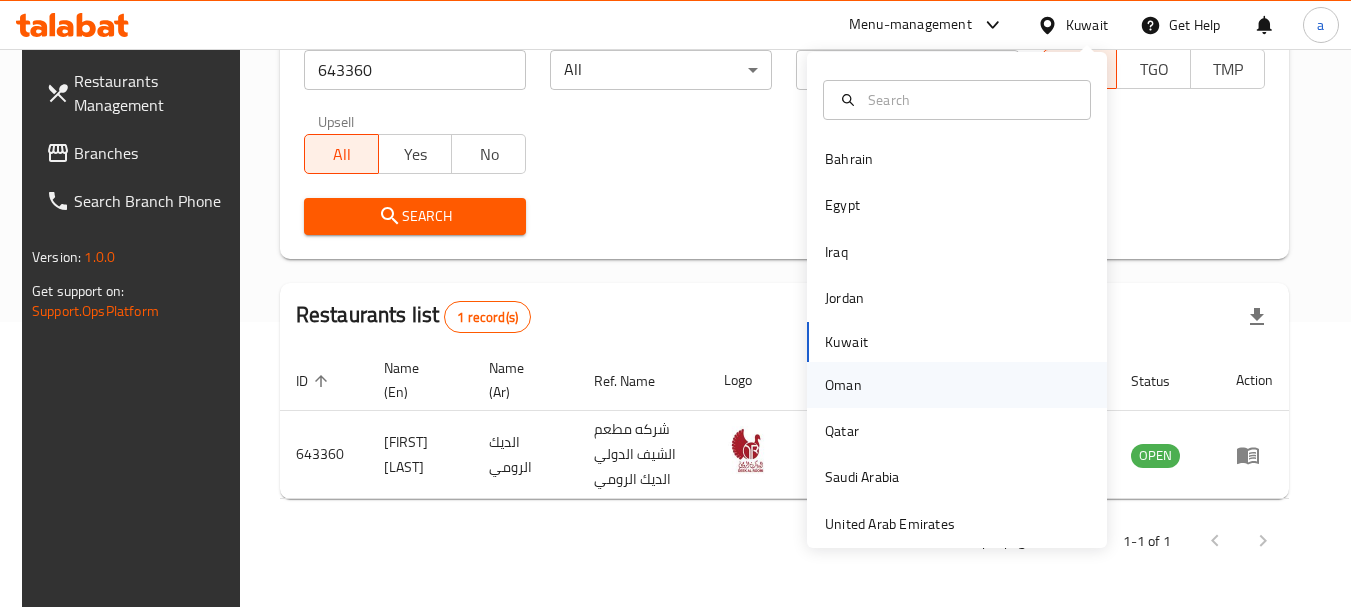 click on "Oman" at bounding box center [843, 385] 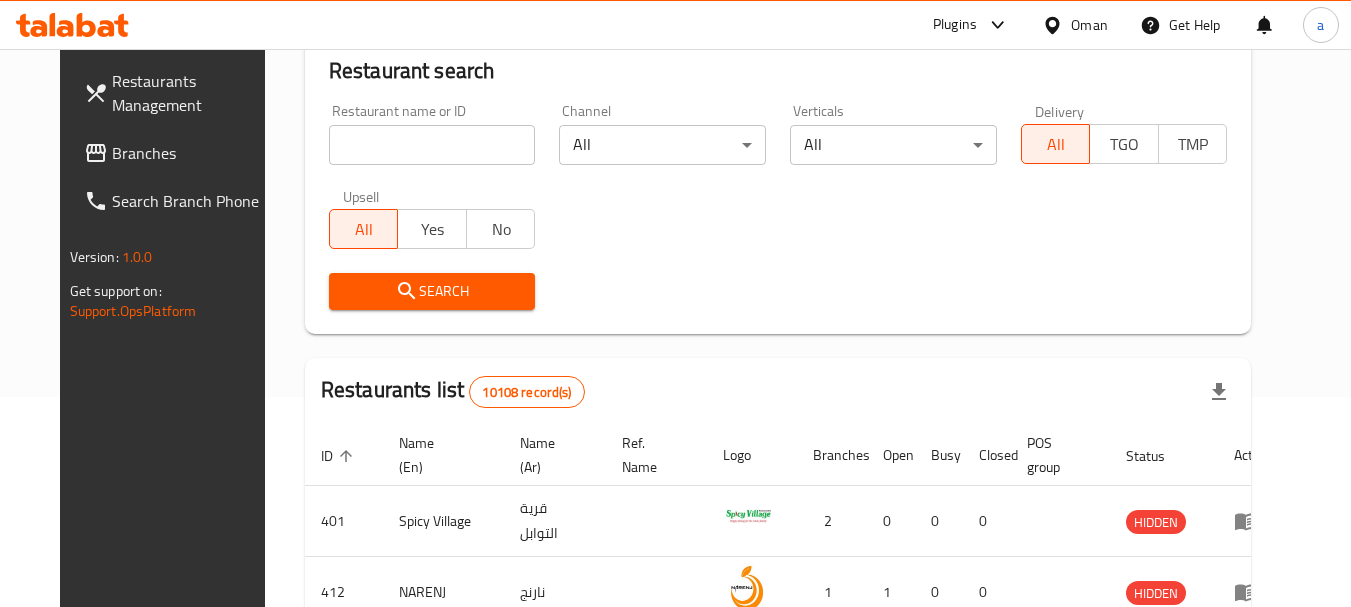 scroll, scrollTop: 285, scrollLeft: 0, axis: vertical 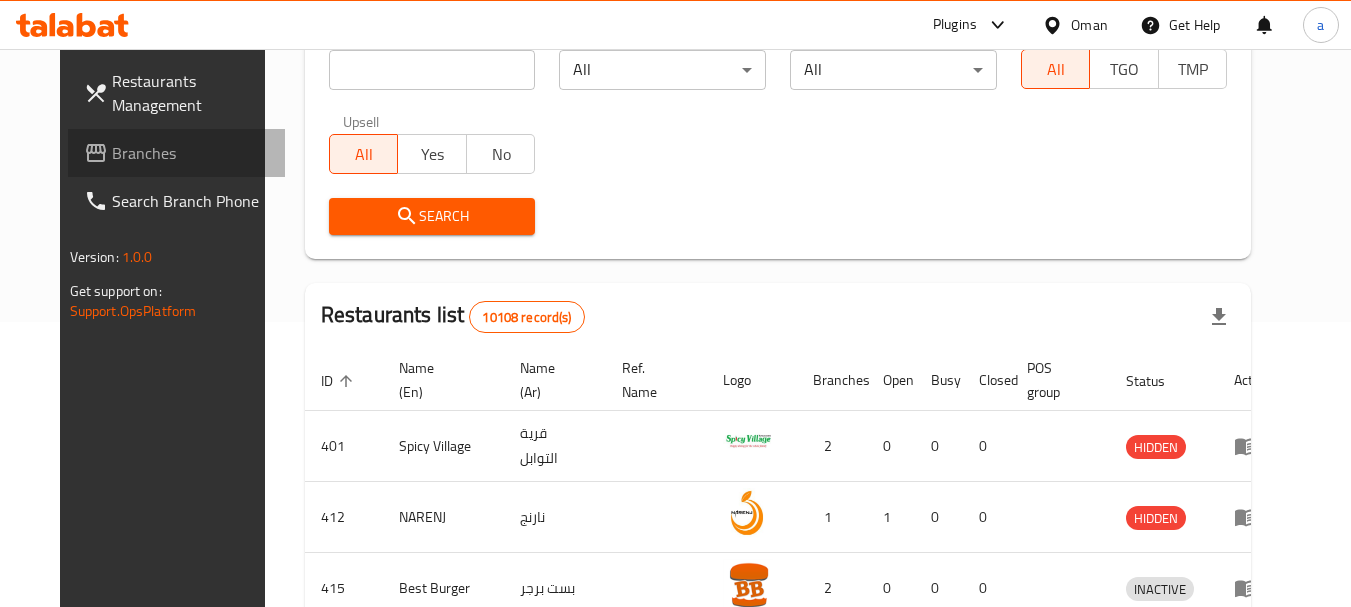 click on "Branches" at bounding box center (191, 153) 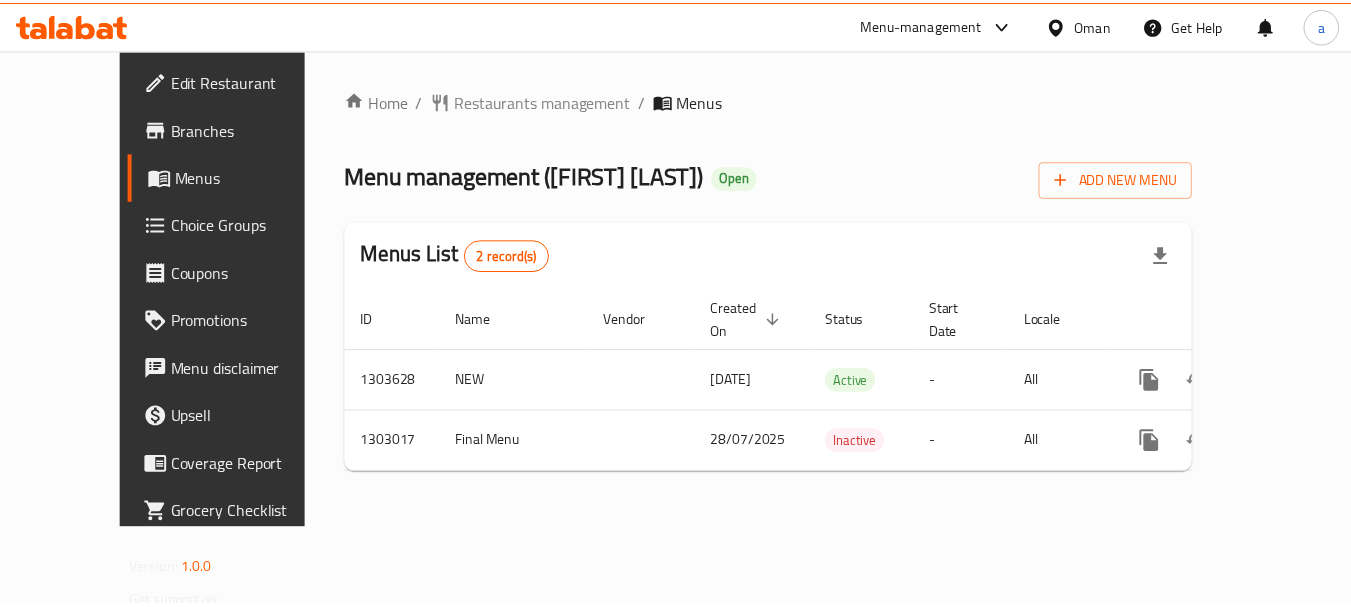 scroll, scrollTop: 0, scrollLeft: 0, axis: both 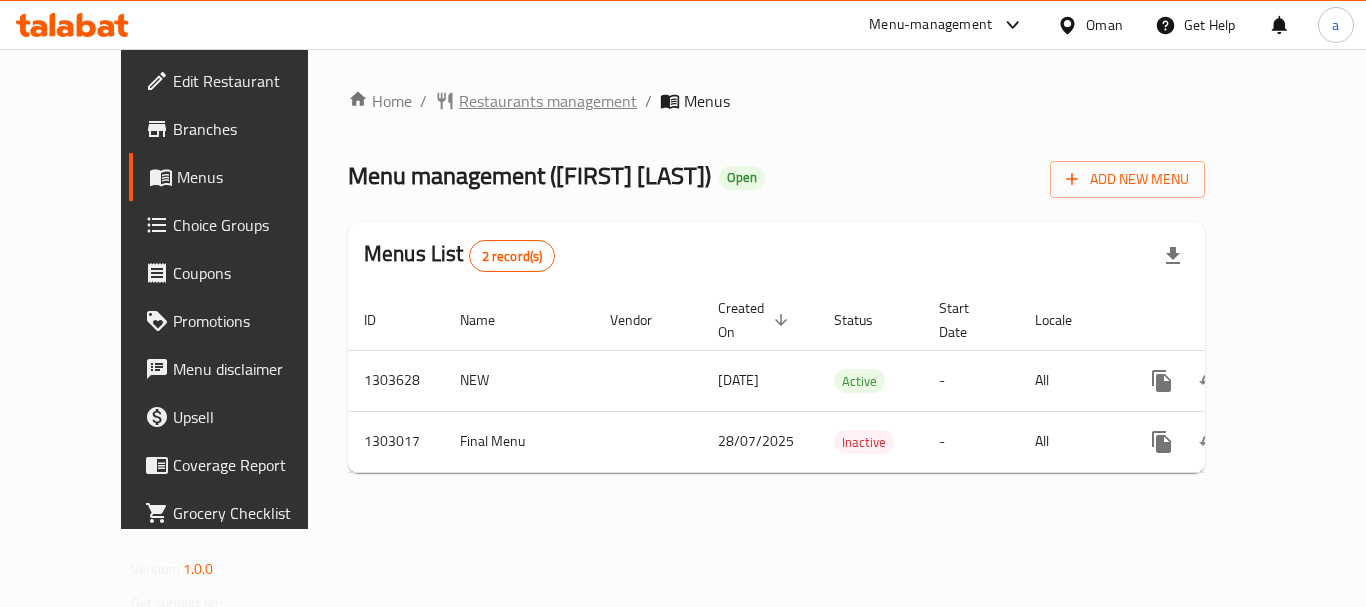 click on "Restaurants management" at bounding box center (548, 101) 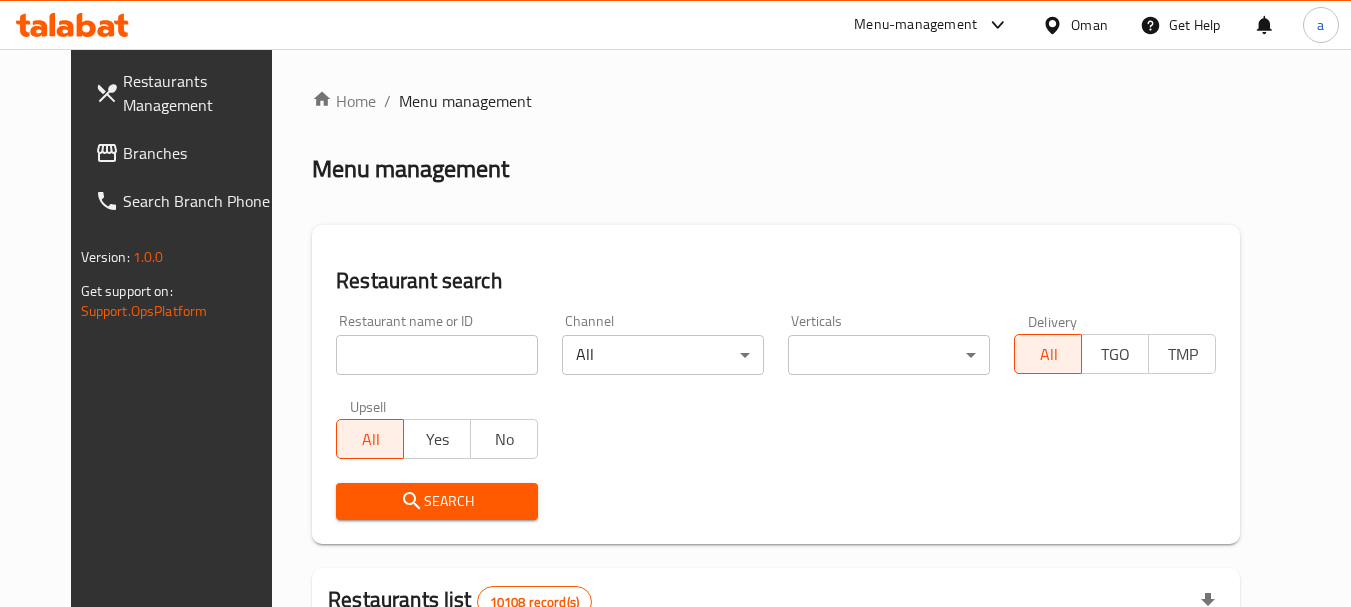 click at bounding box center (437, 355) 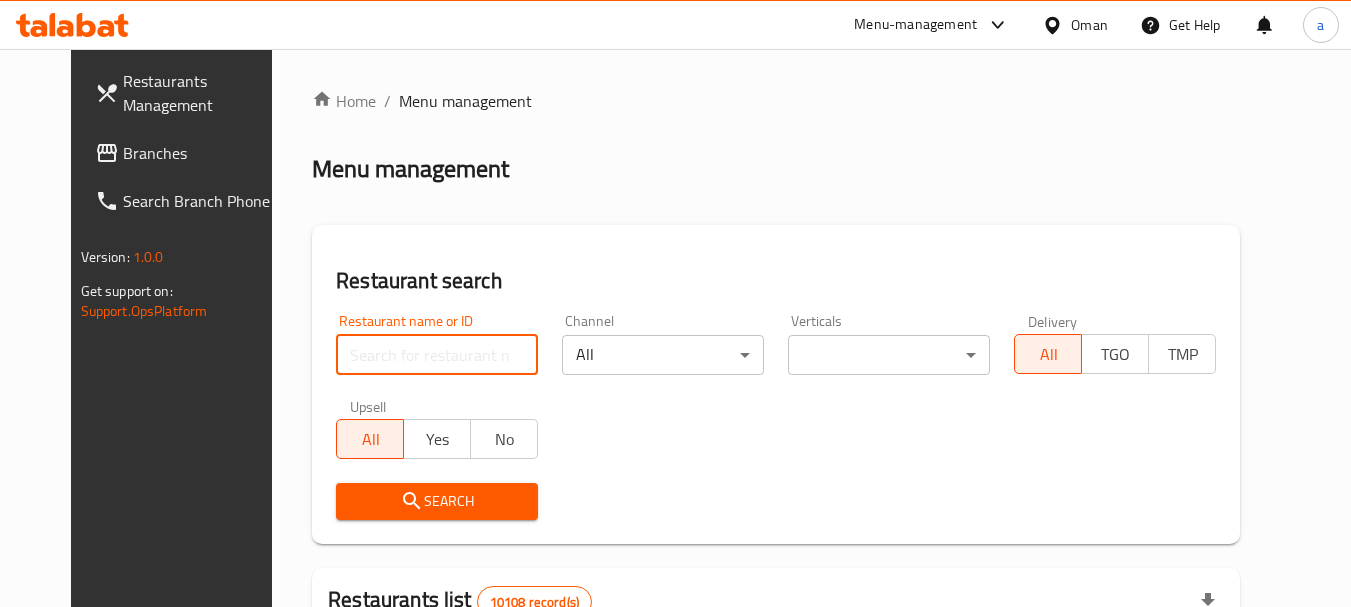 paste on "702638" 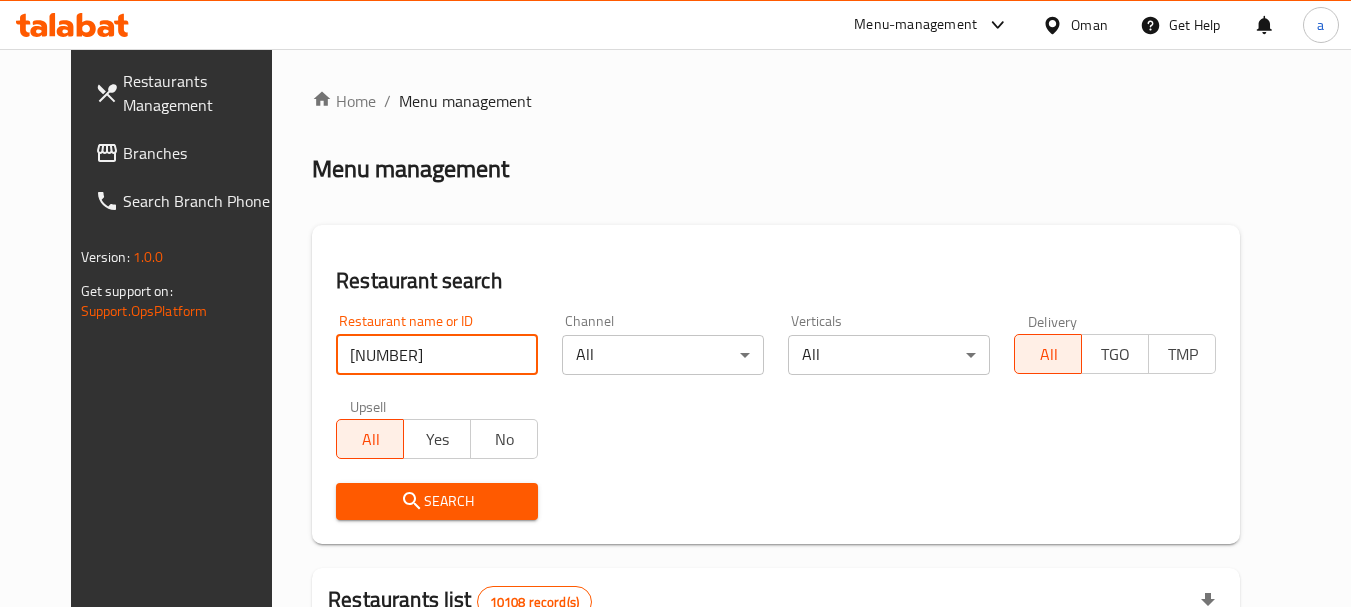 type on "702638" 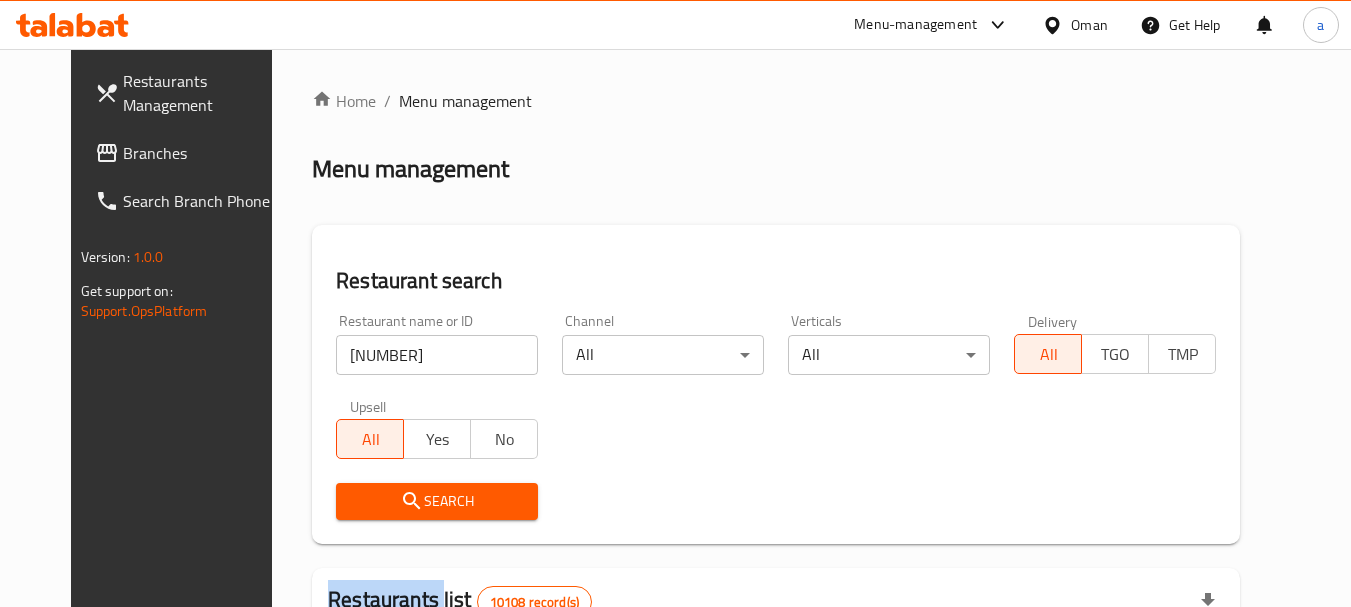 click on "Search" at bounding box center (437, 501) 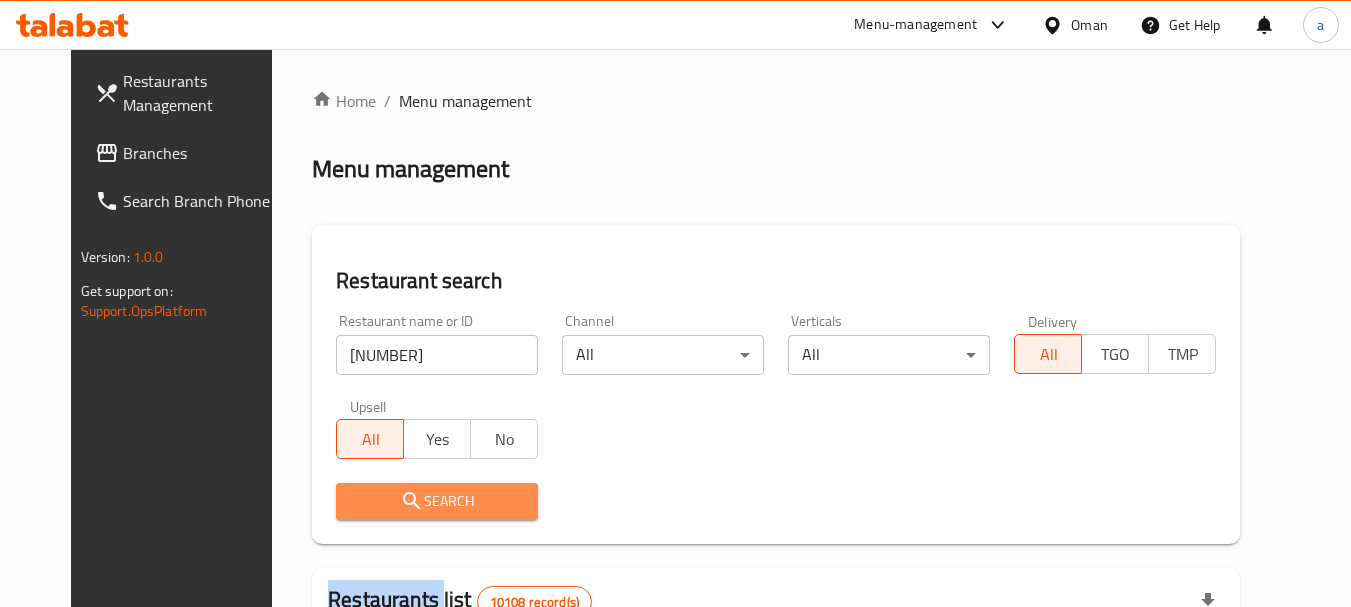 click on "Search" at bounding box center [437, 501] 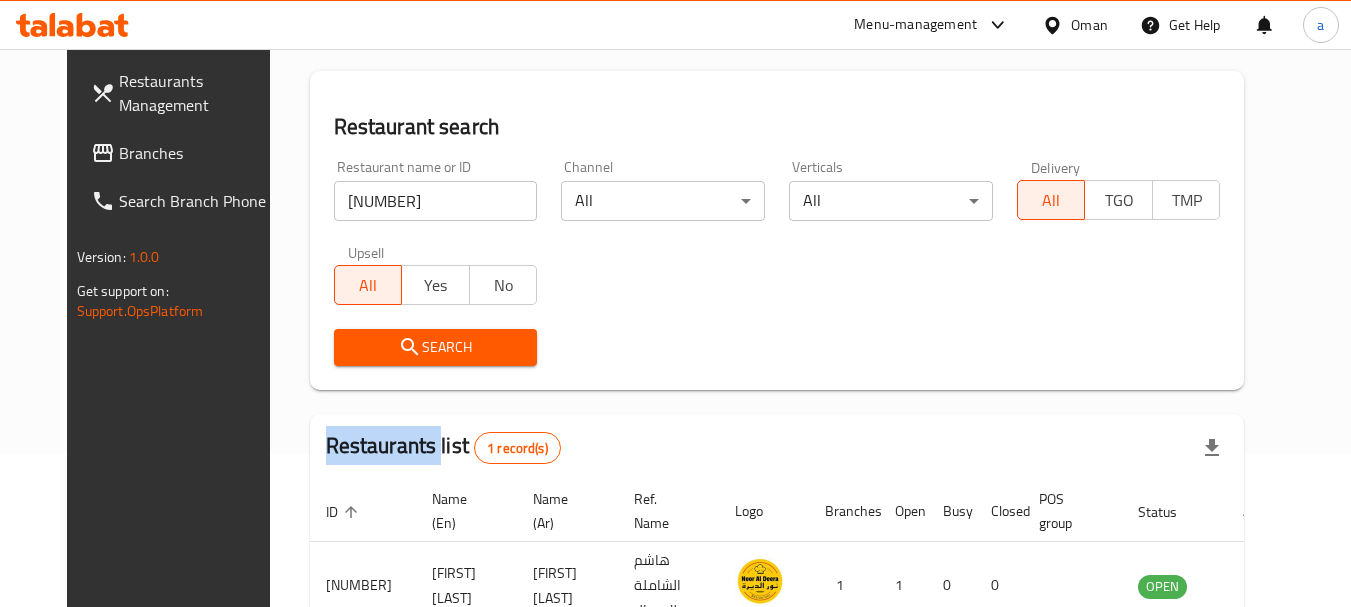 scroll, scrollTop: 268, scrollLeft: 0, axis: vertical 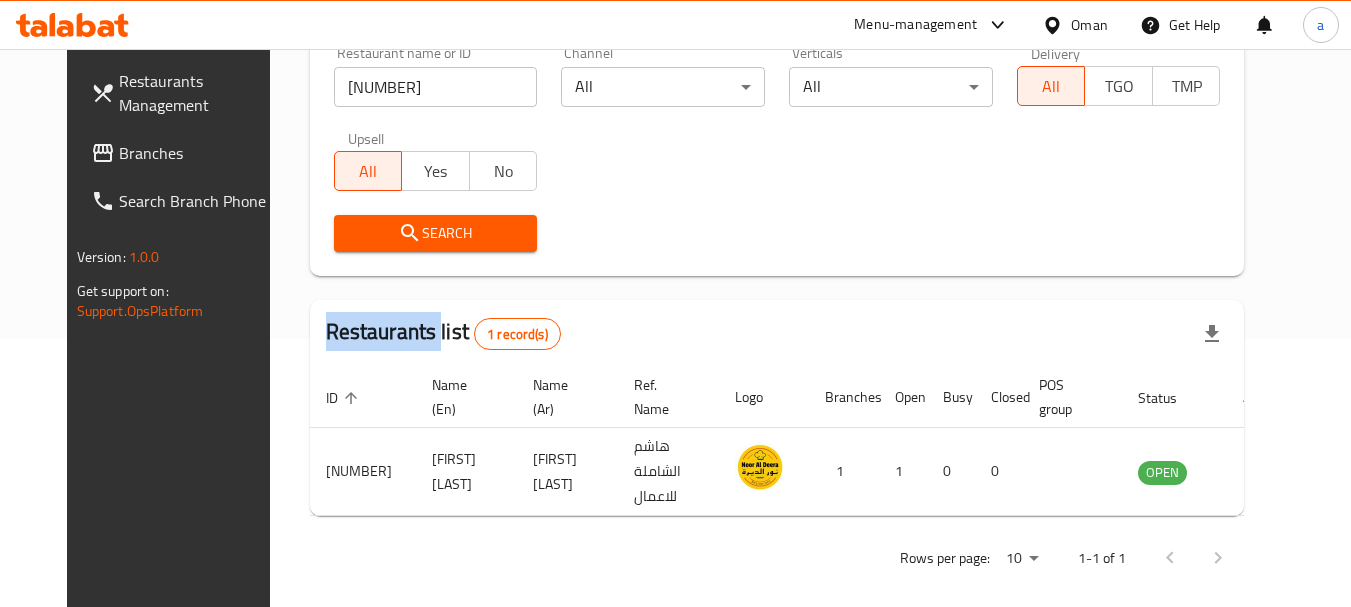click on "Branches" at bounding box center [198, 153] 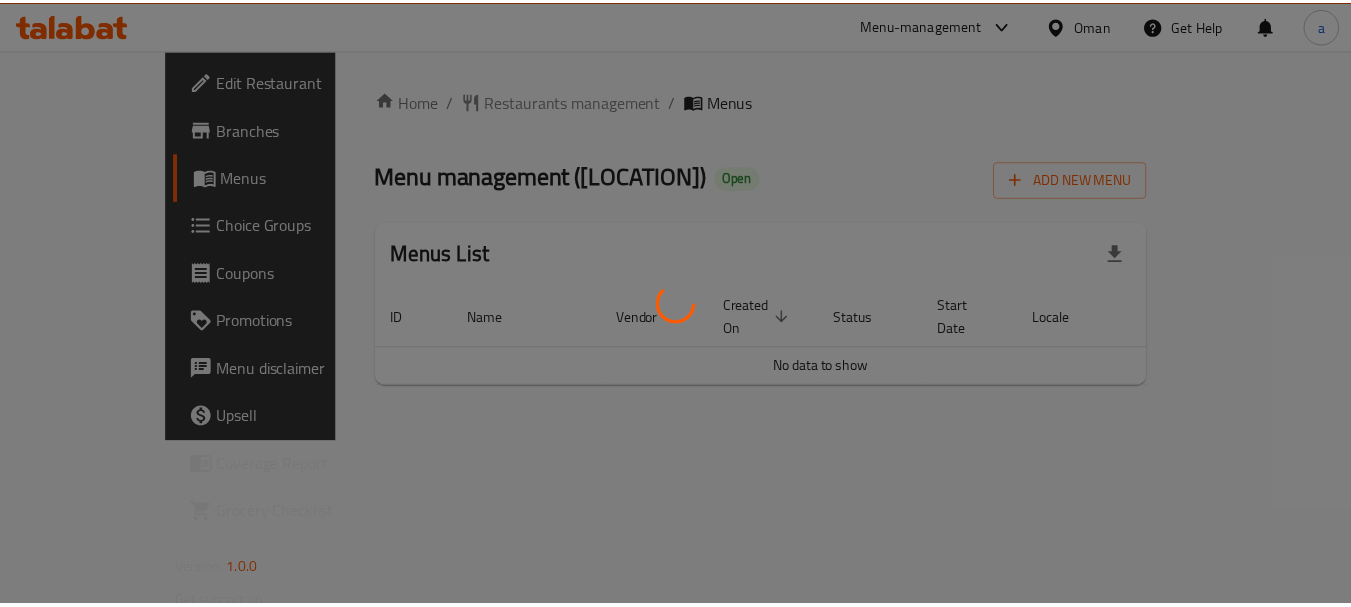 scroll, scrollTop: 0, scrollLeft: 0, axis: both 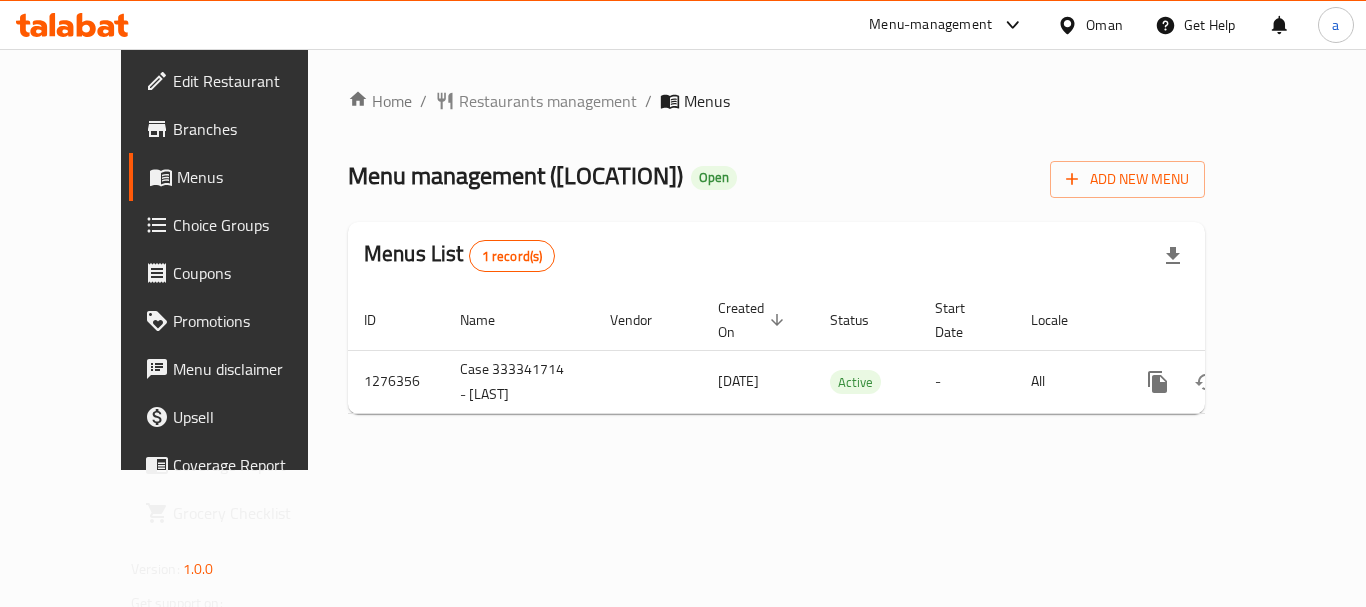 click on "Restaurants management" at bounding box center [548, 101] 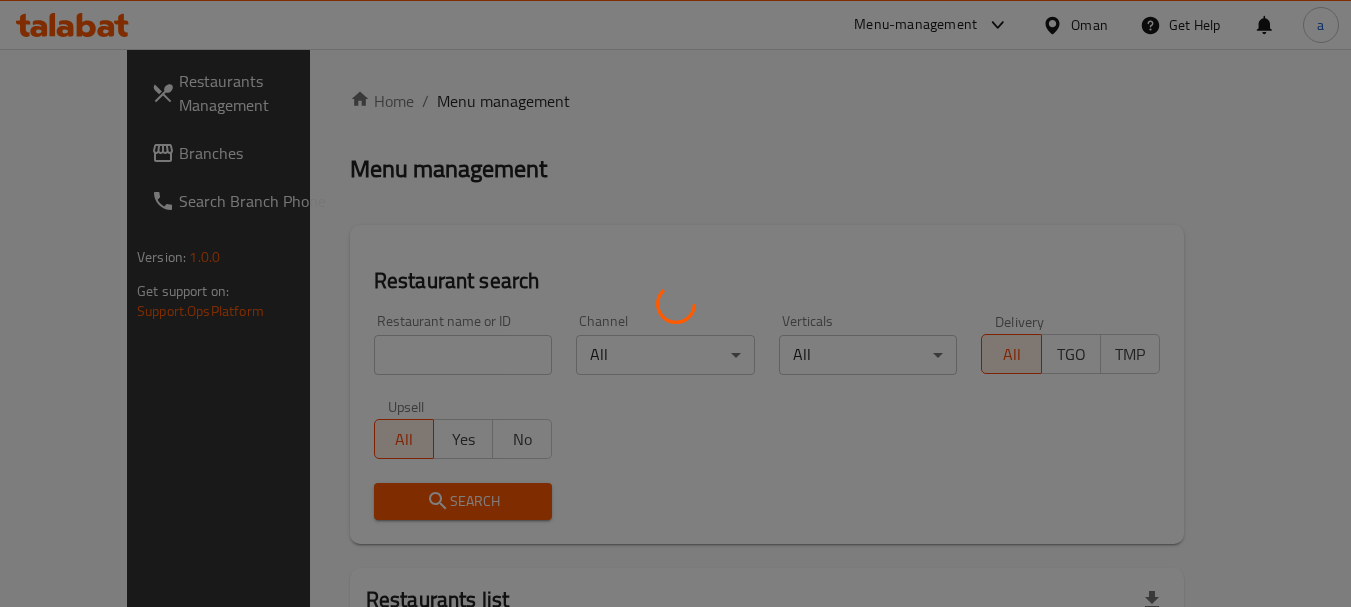 click at bounding box center (675, 303) 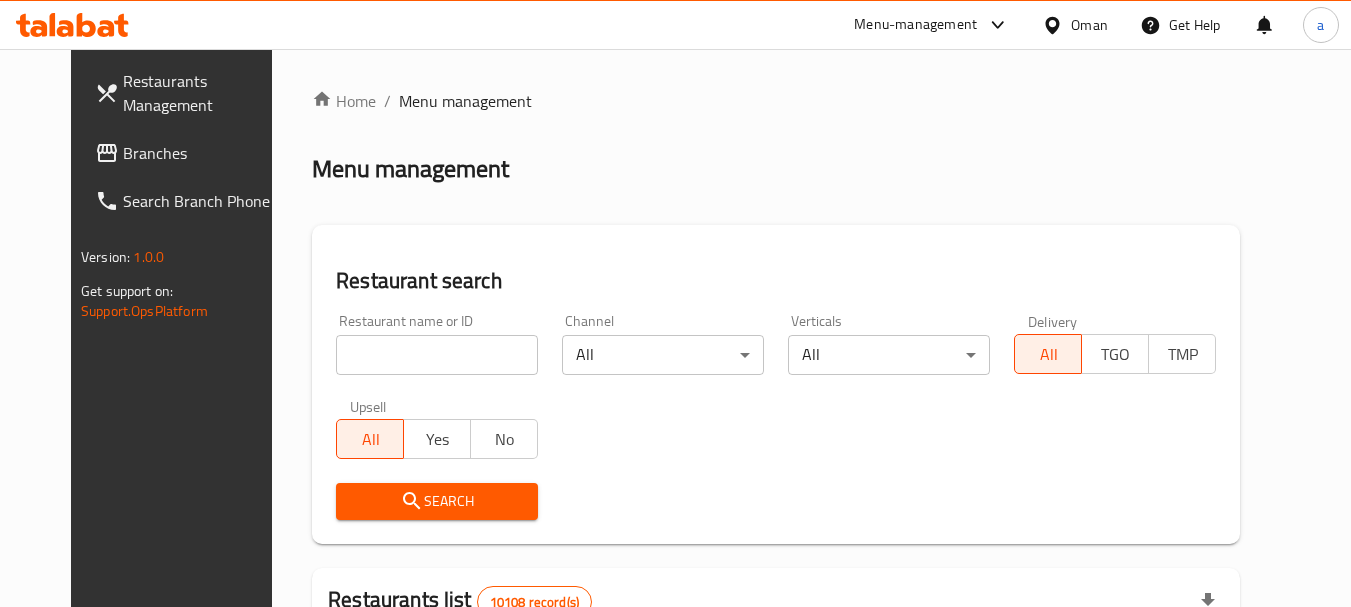 click at bounding box center [437, 355] 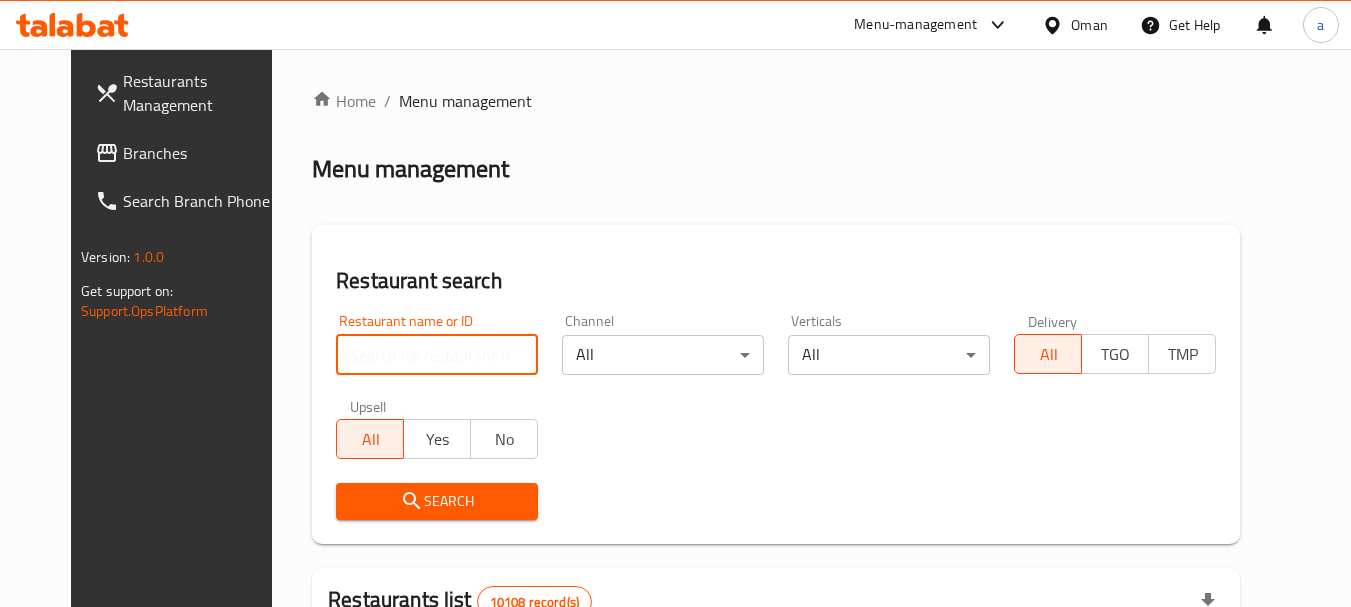 paste on "691934" 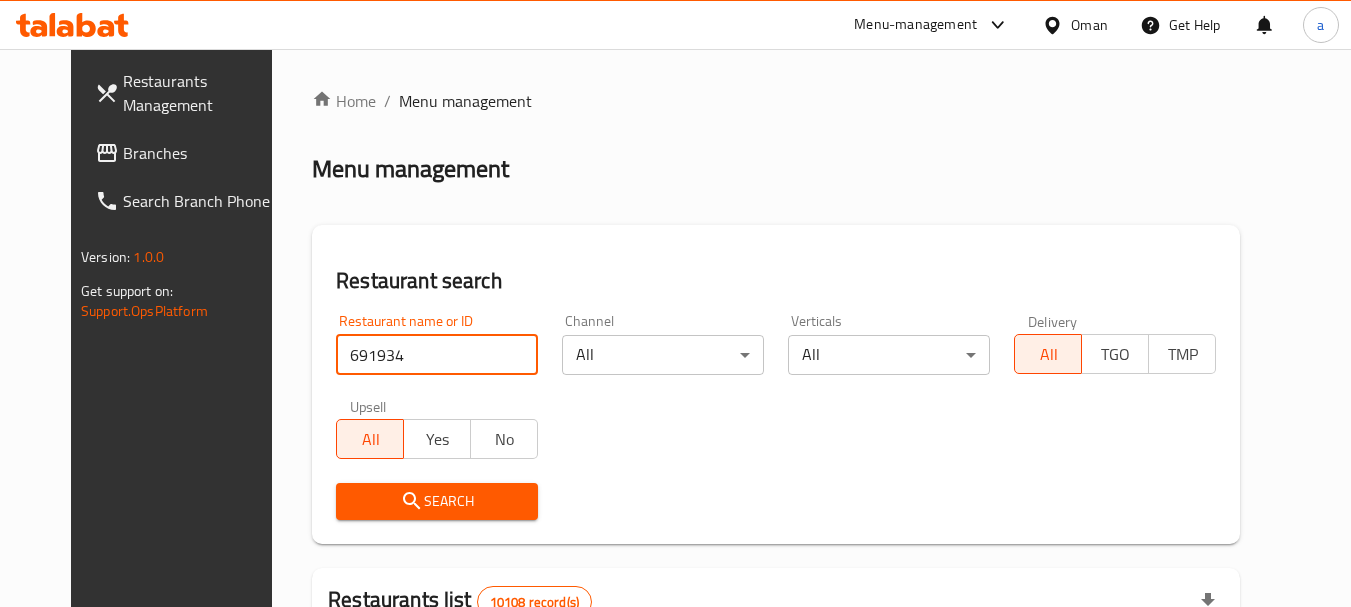 type on "691934" 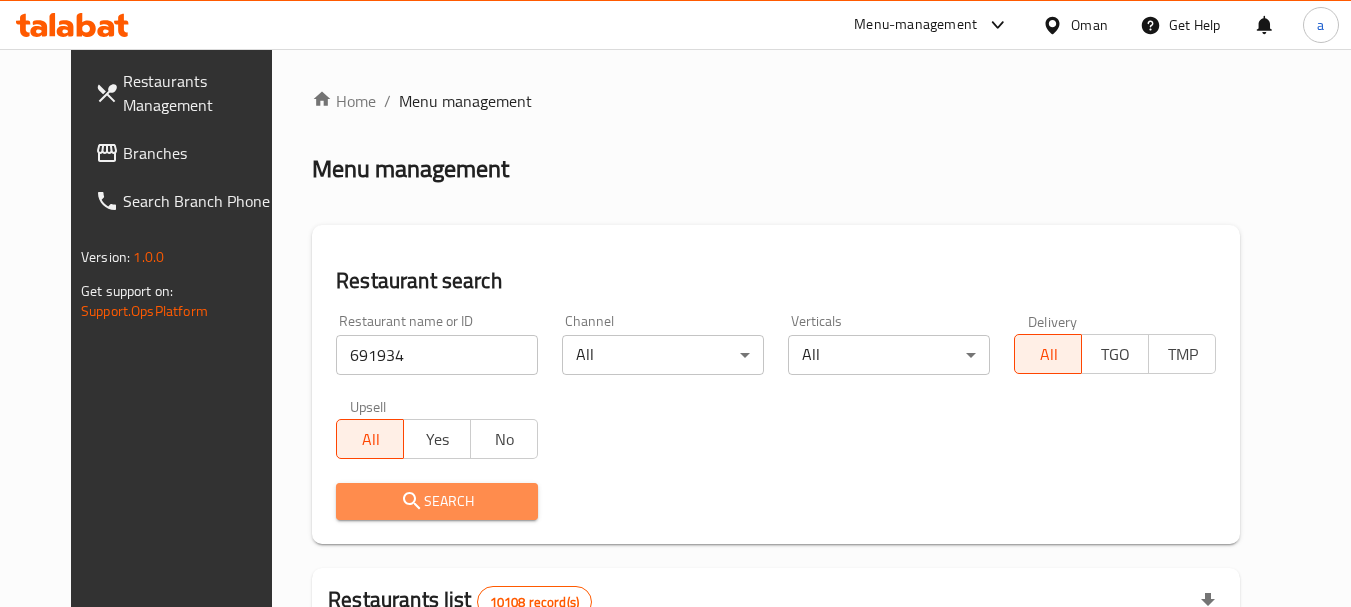 click on "Search" at bounding box center (437, 501) 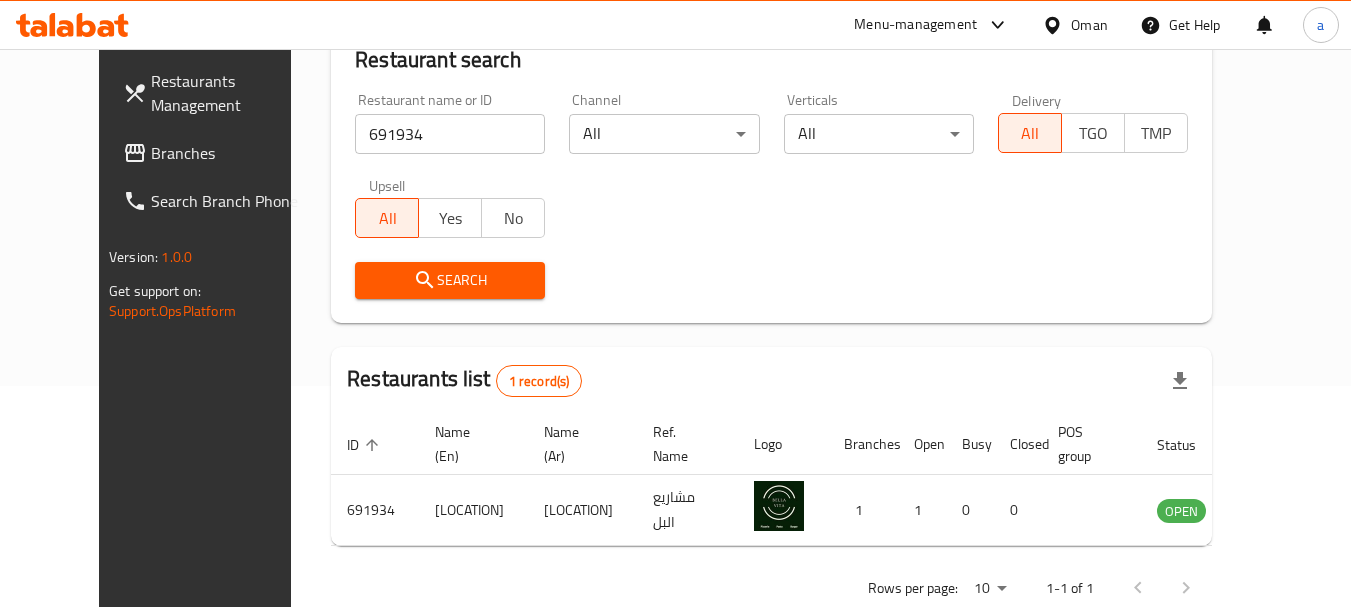 scroll, scrollTop: 268, scrollLeft: 0, axis: vertical 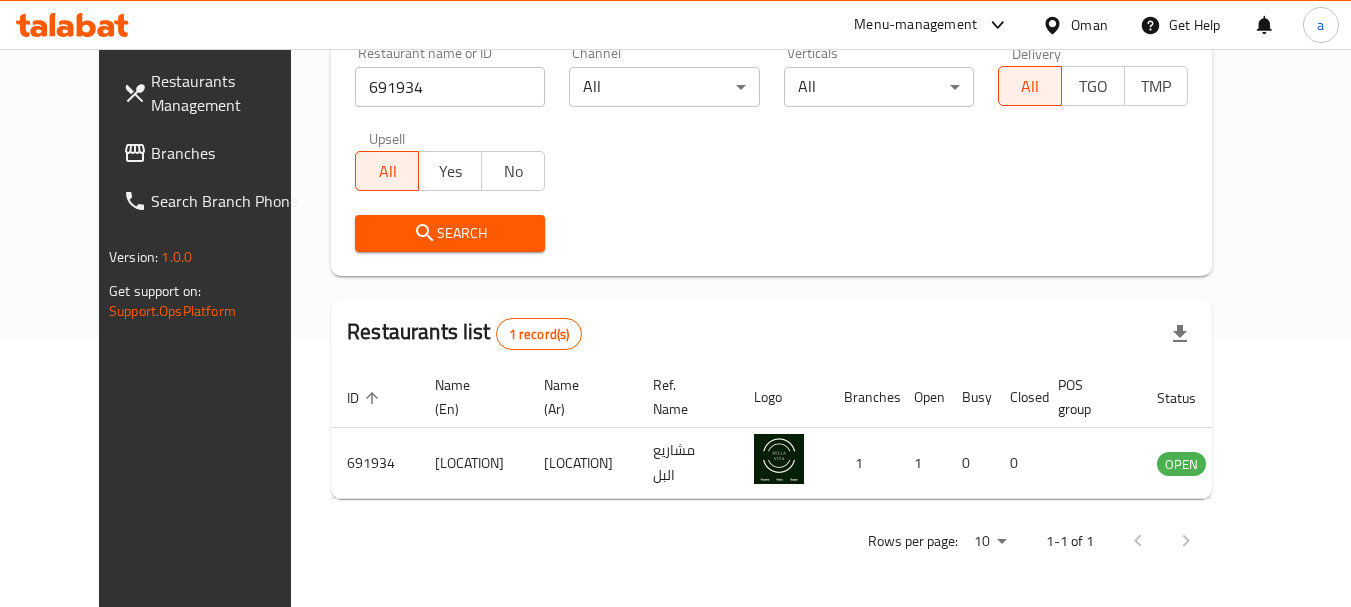 click at bounding box center [1056, 25] 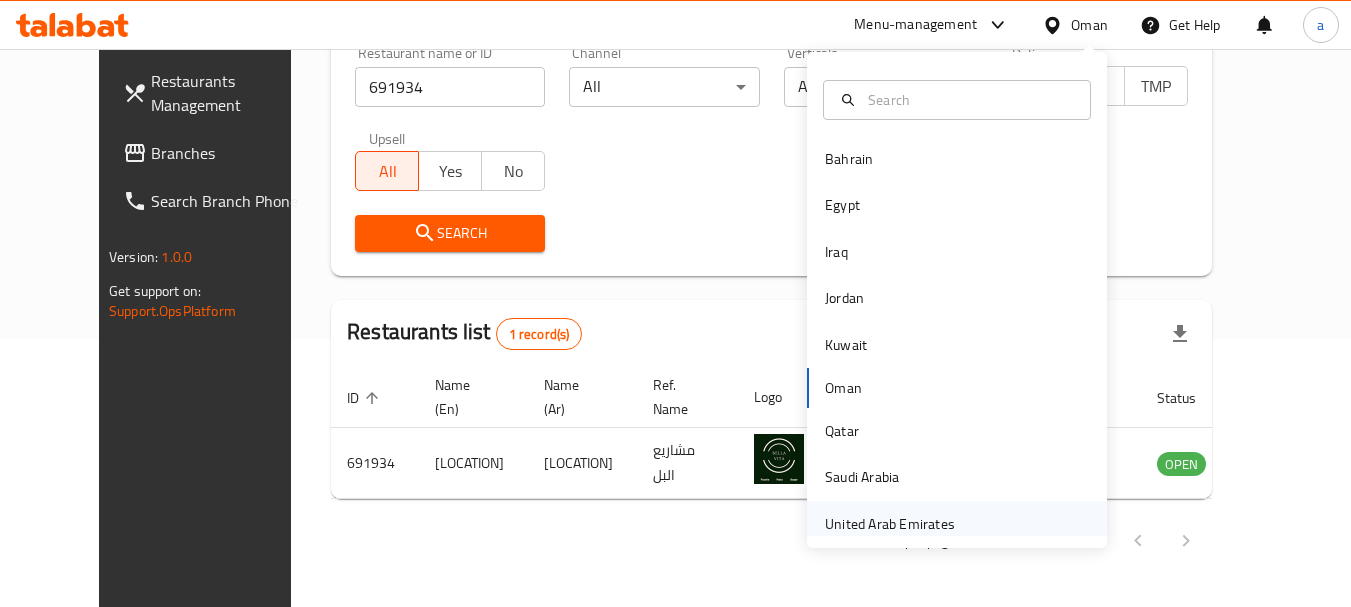 click on "United Arab Emirates" at bounding box center (890, 524) 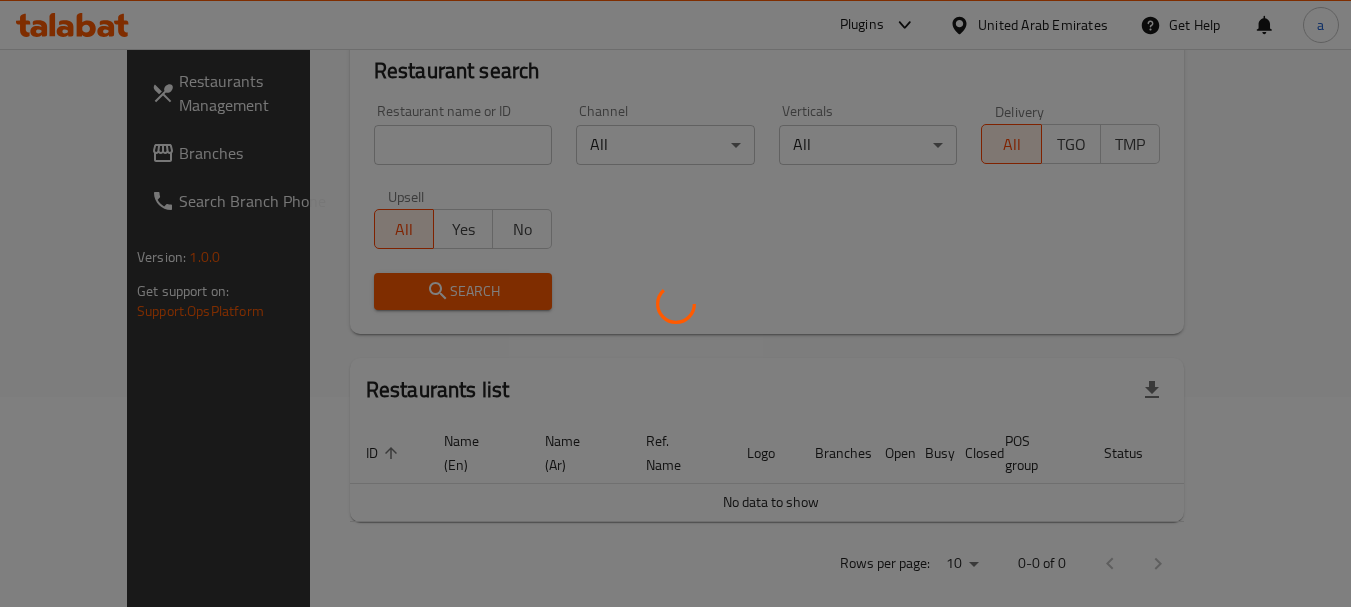 scroll, scrollTop: 268, scrollLeft: 0, axis: vertical 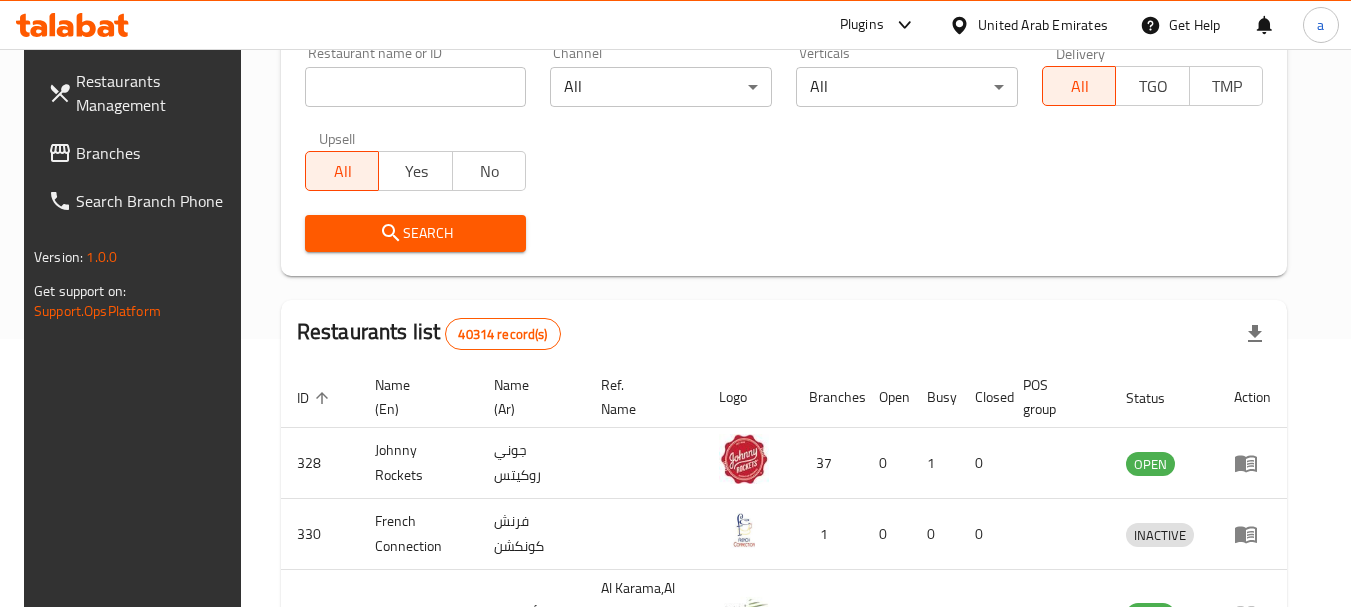 click 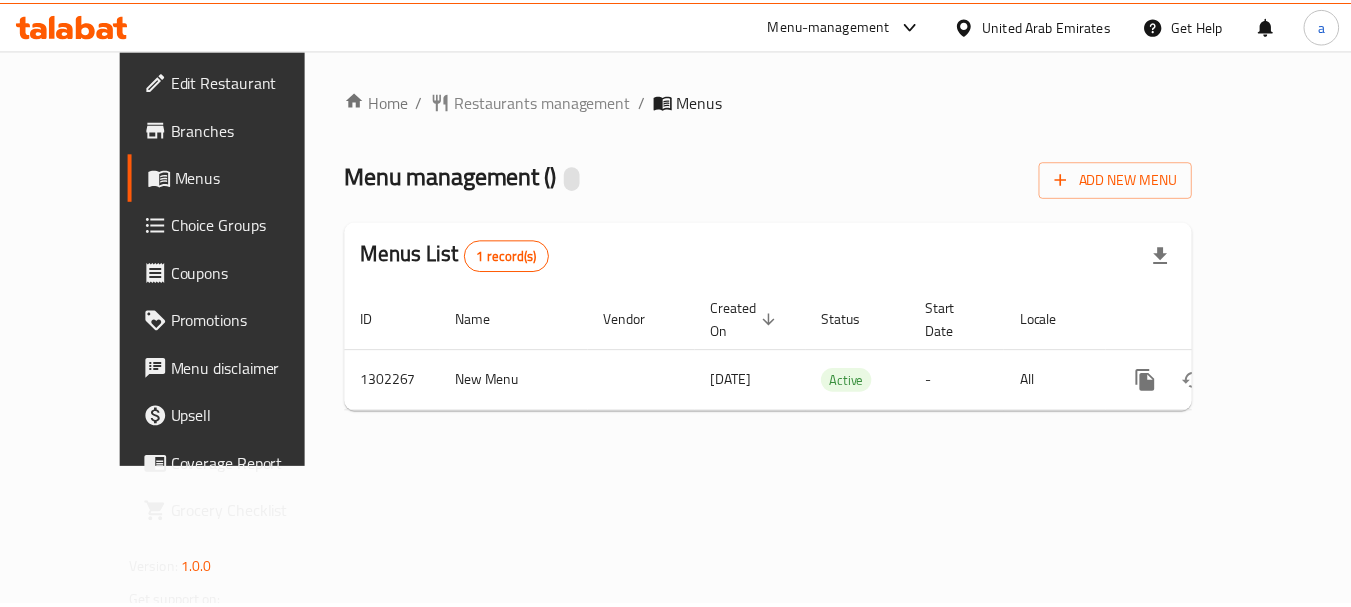 scroll, scrollTop: 0, scrollLeft: 0, axis: both 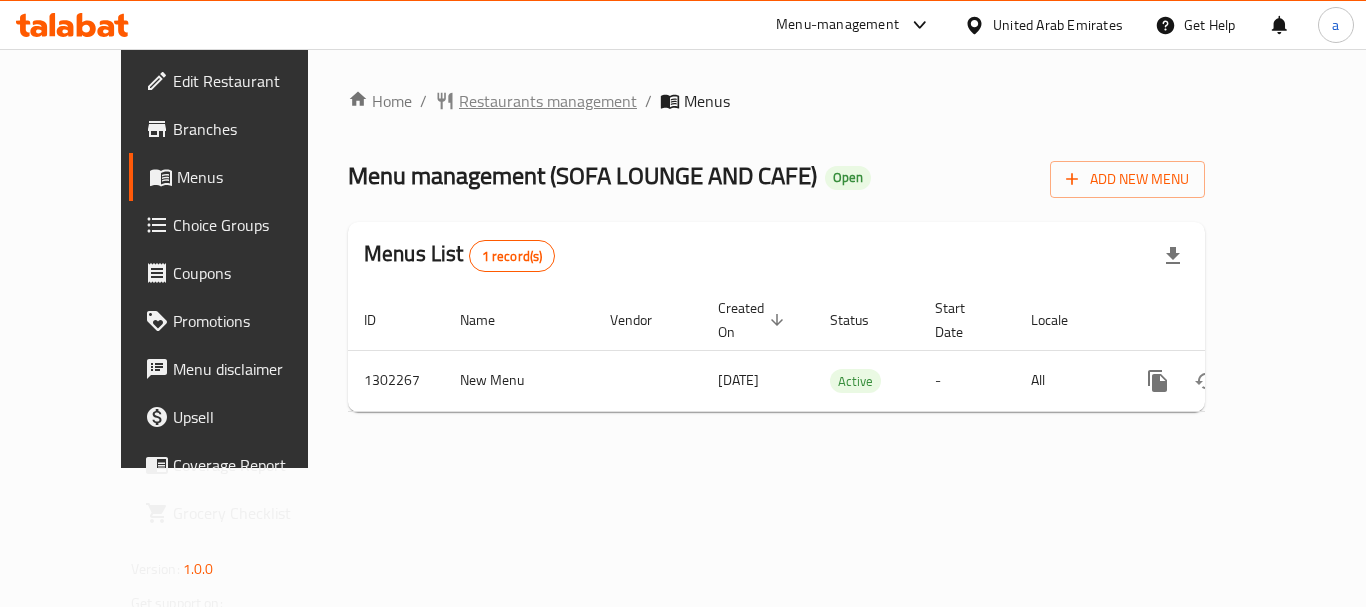 click on "Restaurants management" at bounding box center [548, 101] 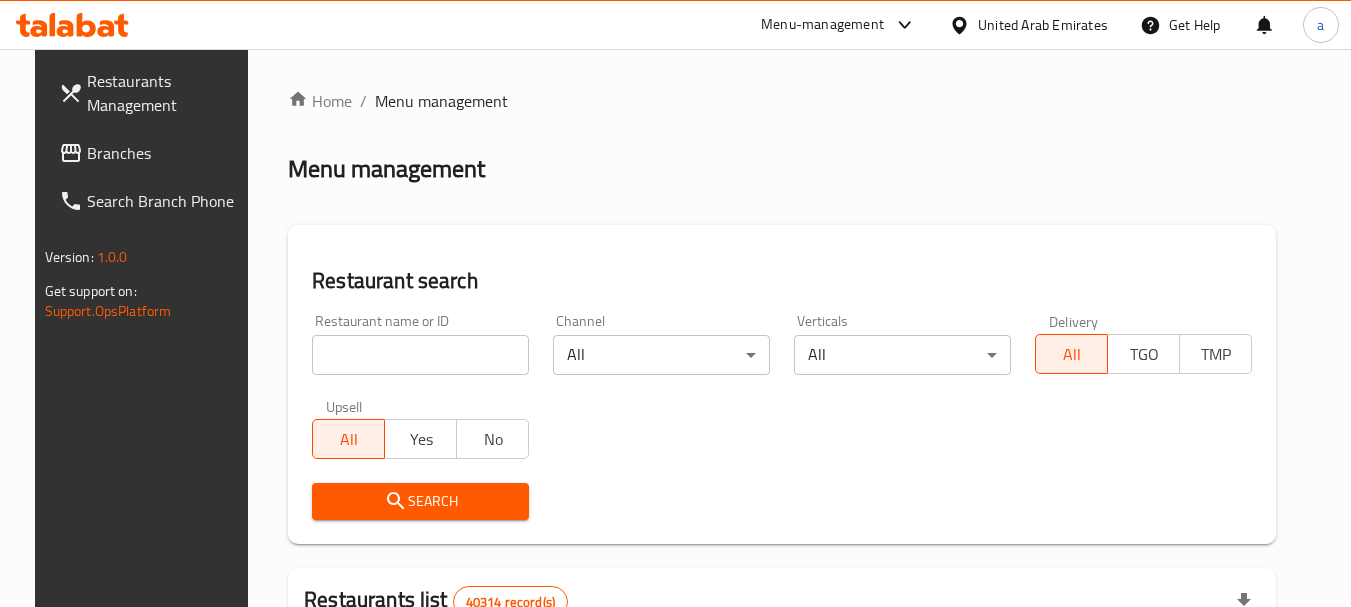 click at bounding box center (420, 355) 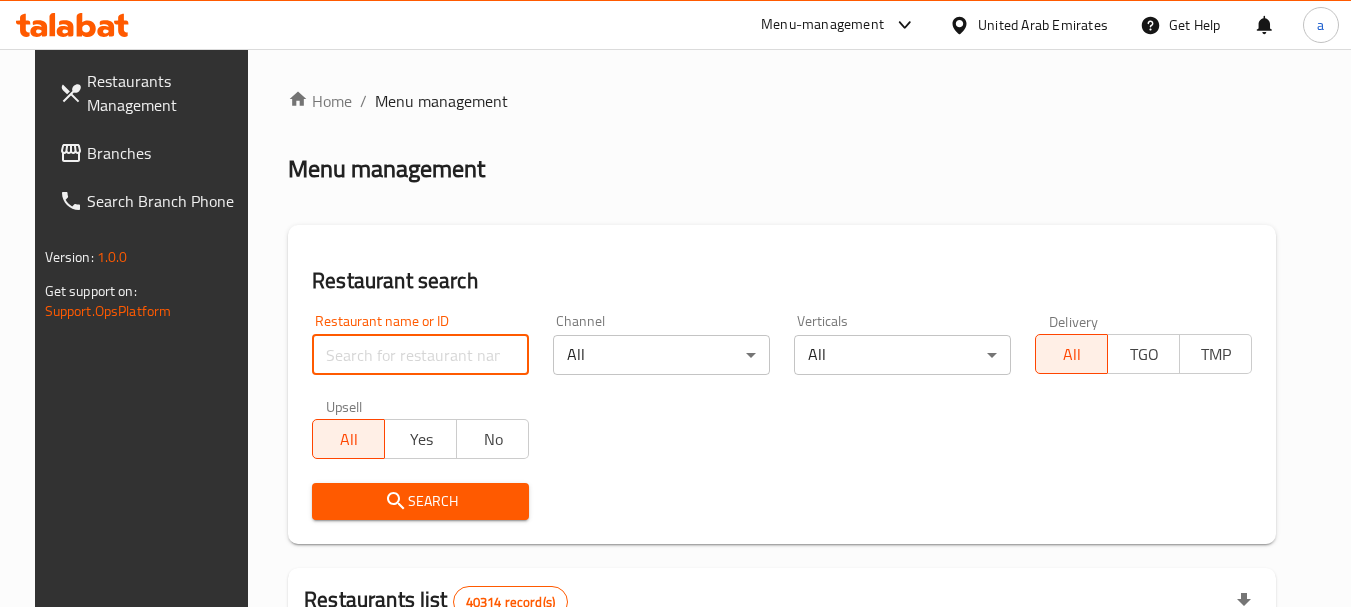 paste on "701866" 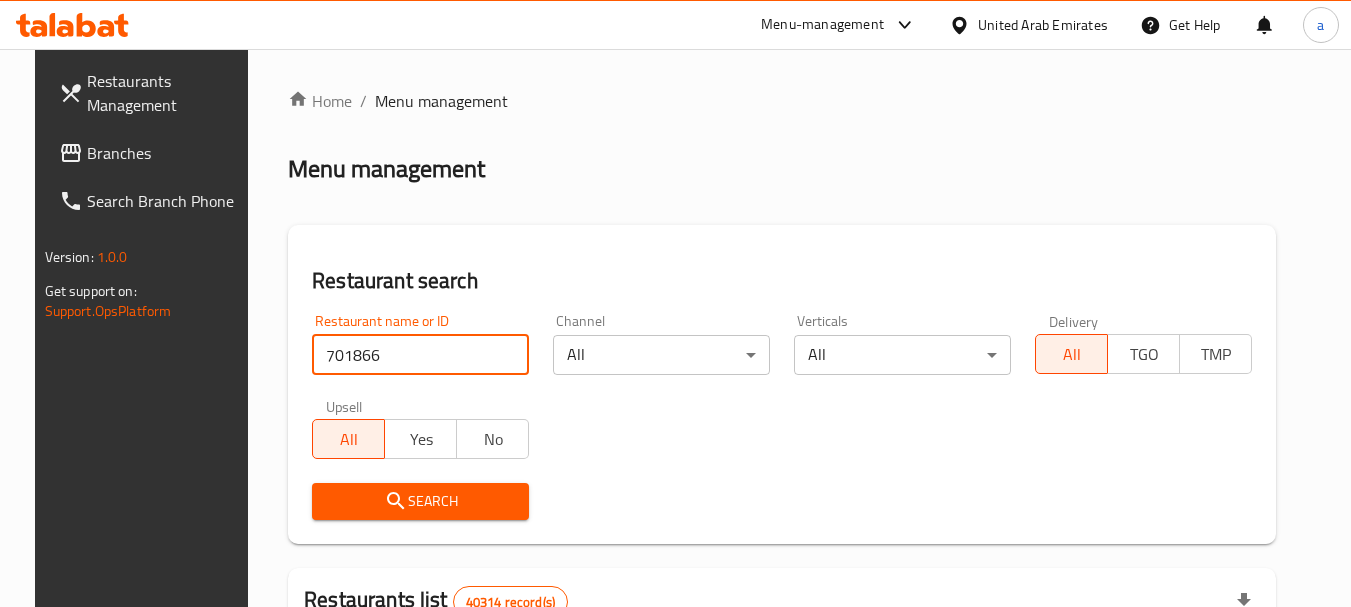 type on "701866" 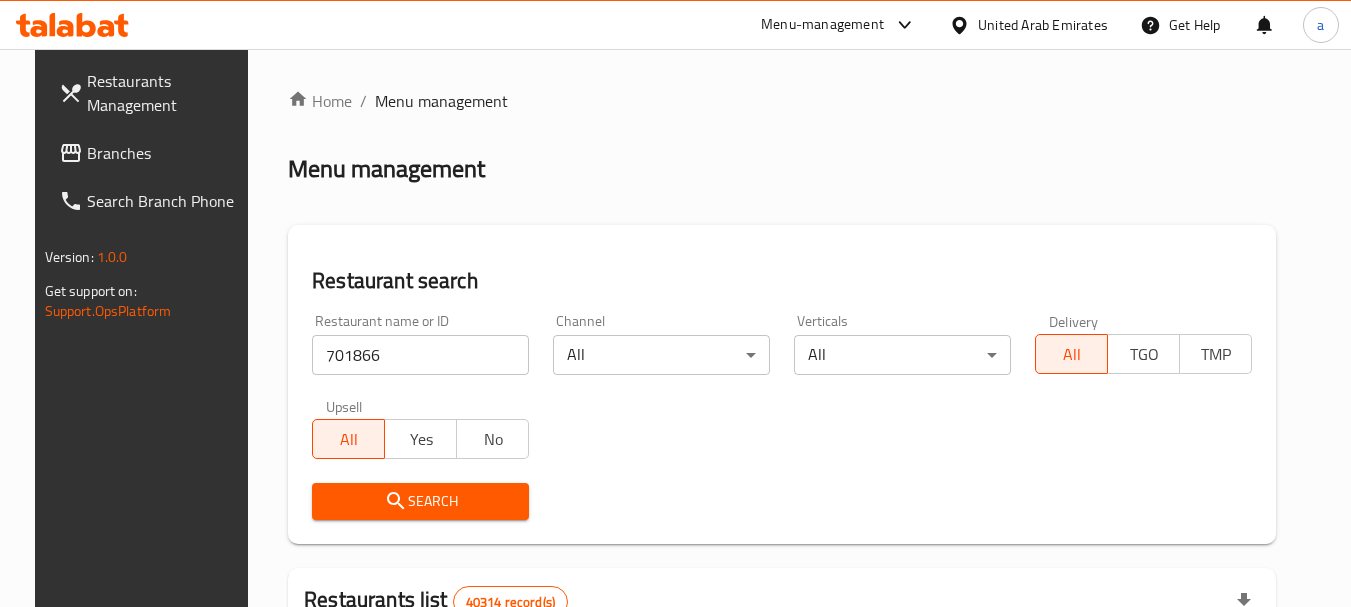 click on "Search" at bounding box center [420, 501] 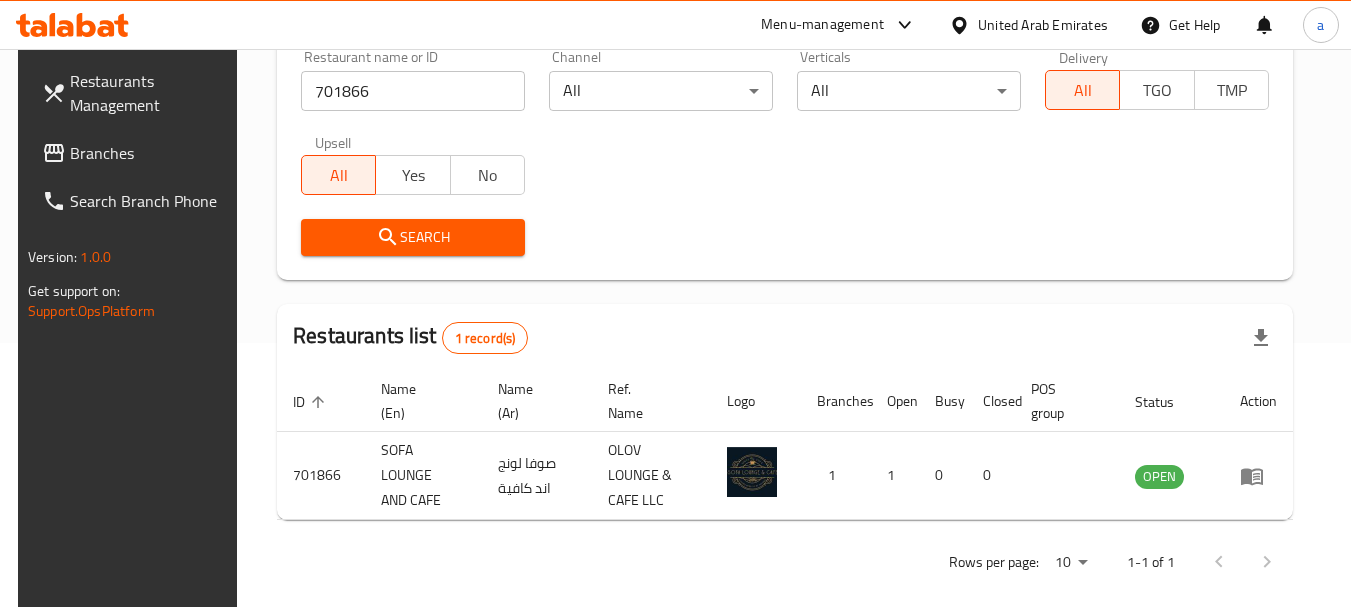 scroll, scrollTop: 268, scrollLeft: 0, axis: vertical 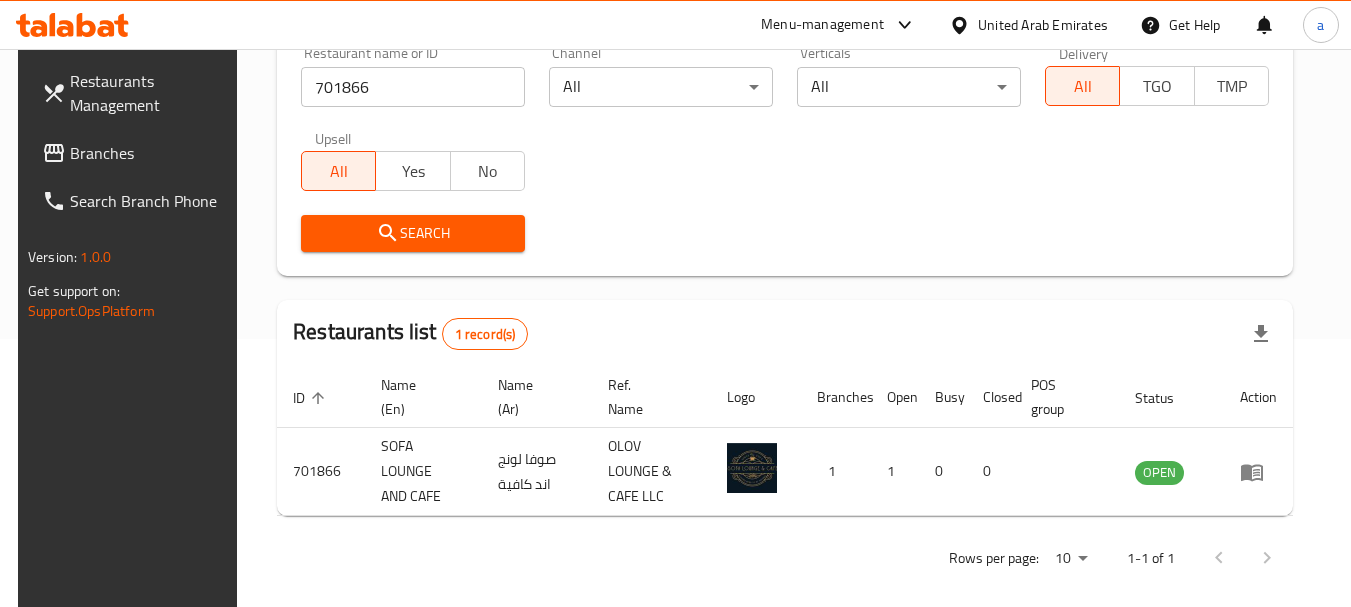 click on "United Arab Emirates" at bounding box center (1043, 25) 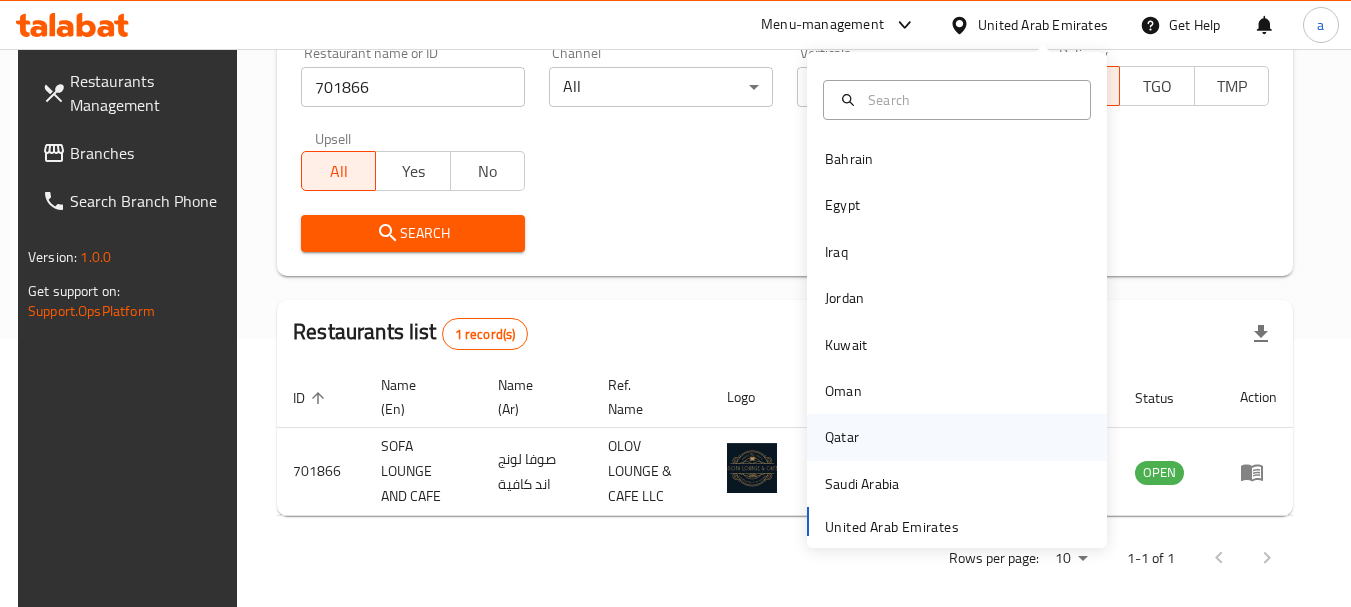 click on "Qatar" at bounding box center (842, 437) 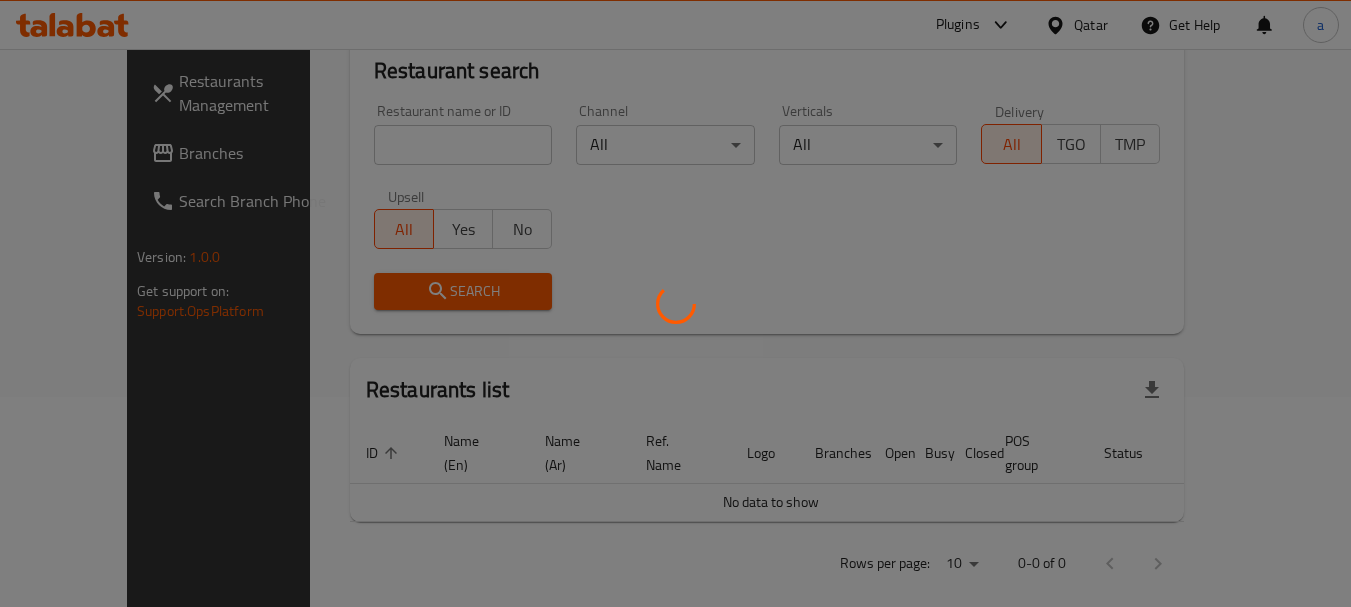 scroll, scrollTop: 268, scrollLeft: 0, axis: vertical 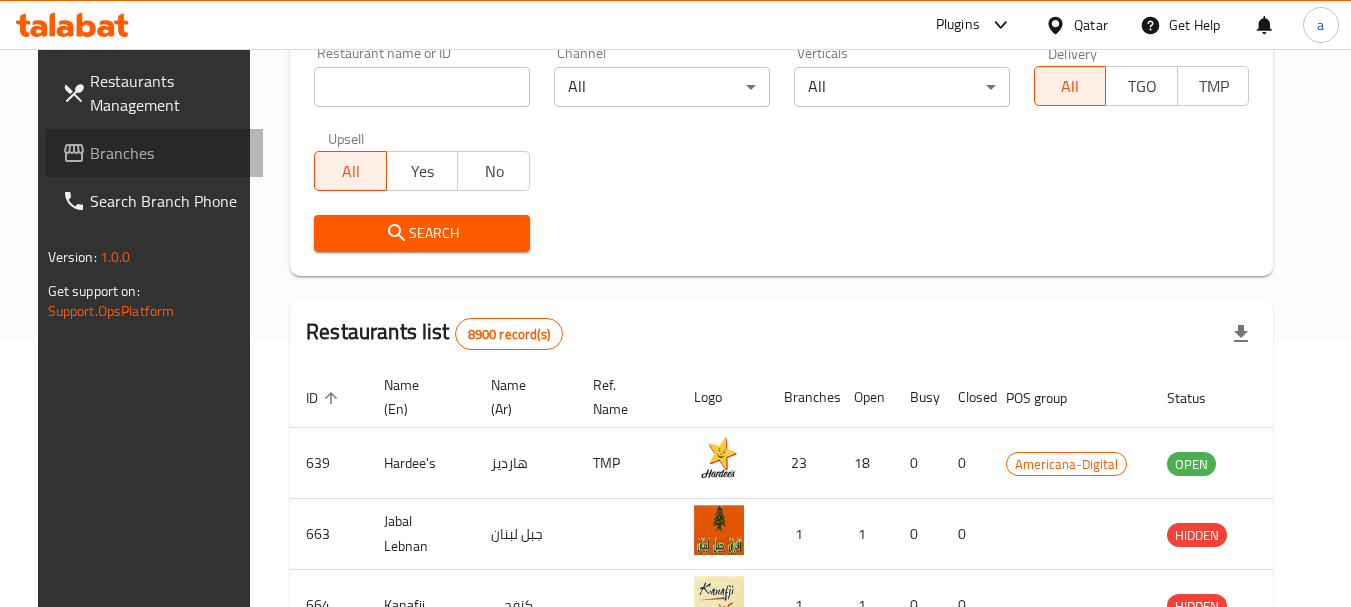 click on "Branches" at bounding box center (169, 153) 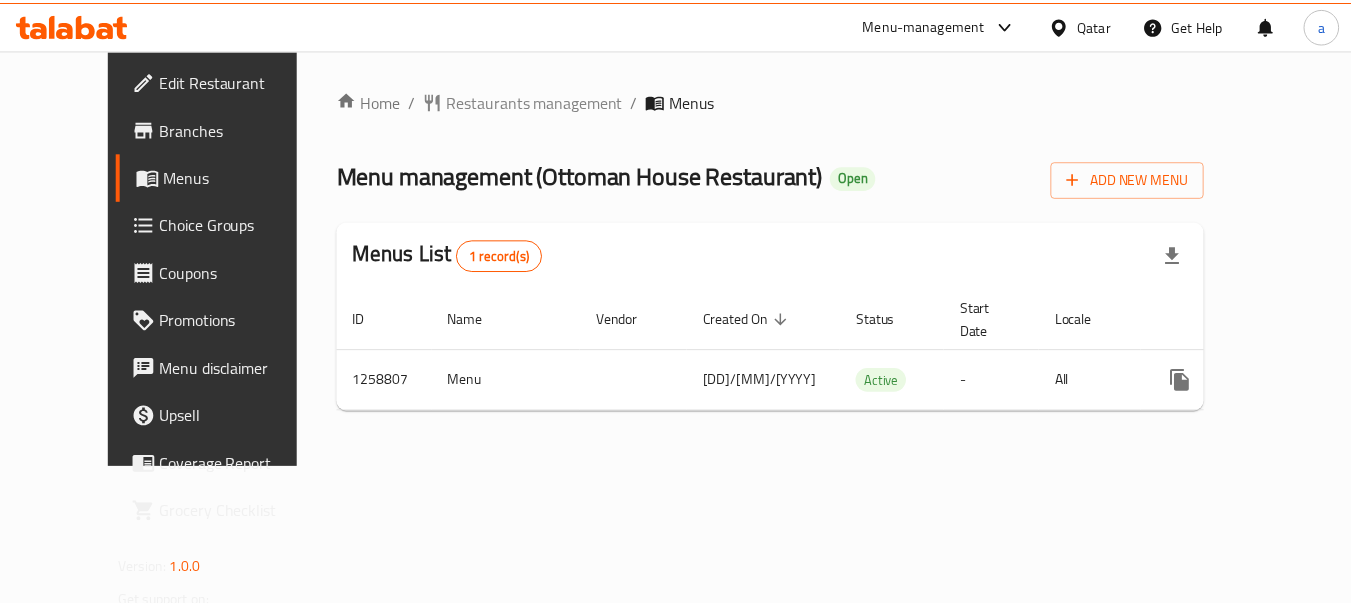 scroll, scrollTop: 0, scrollLeft: 0, axis: both 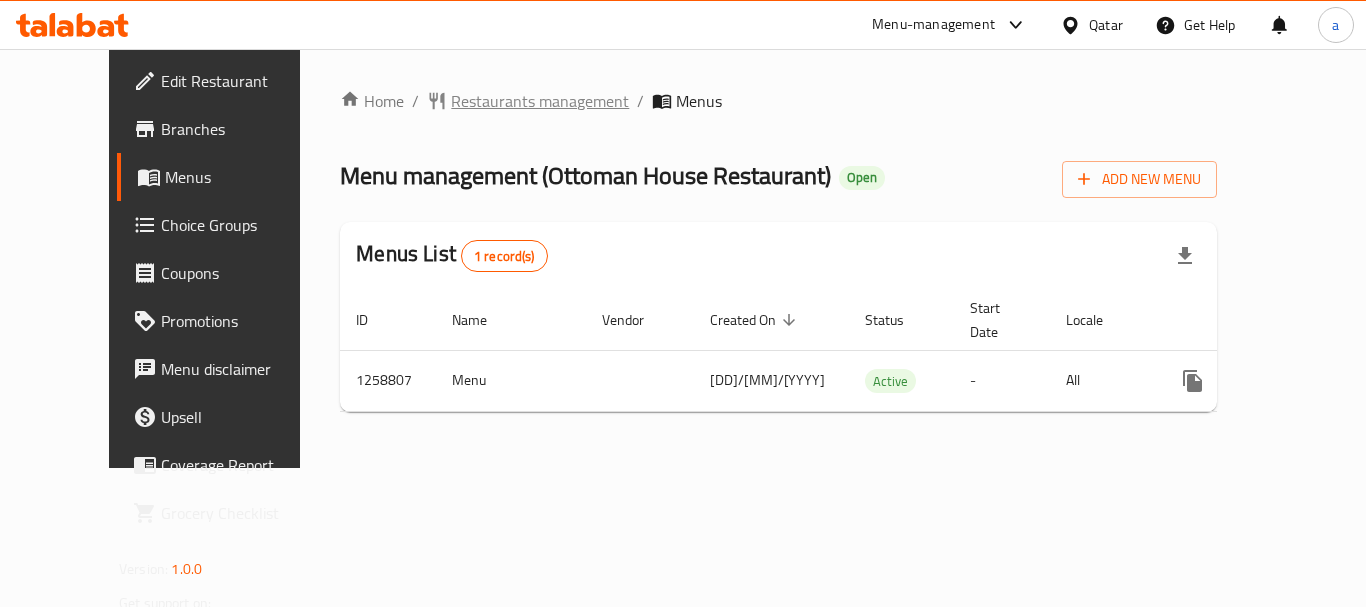 click on "Restaurants management" at bounding box center (540, 101) 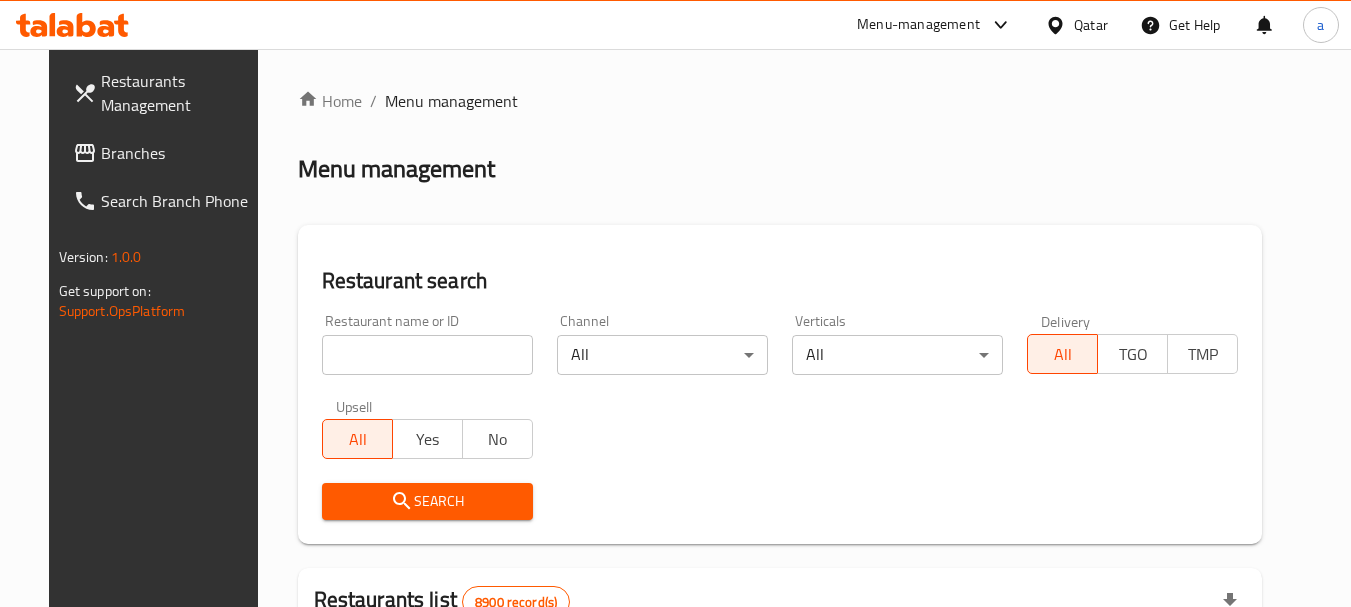 click at bounding box center (427, 355) 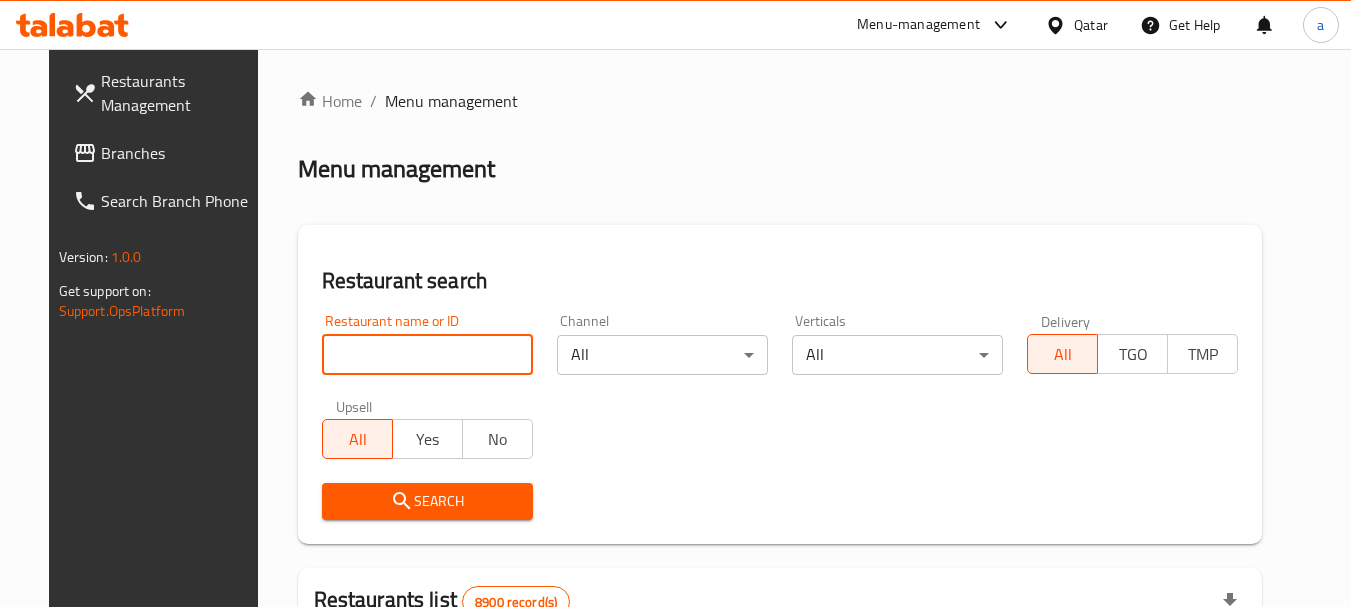 paste on "684177" 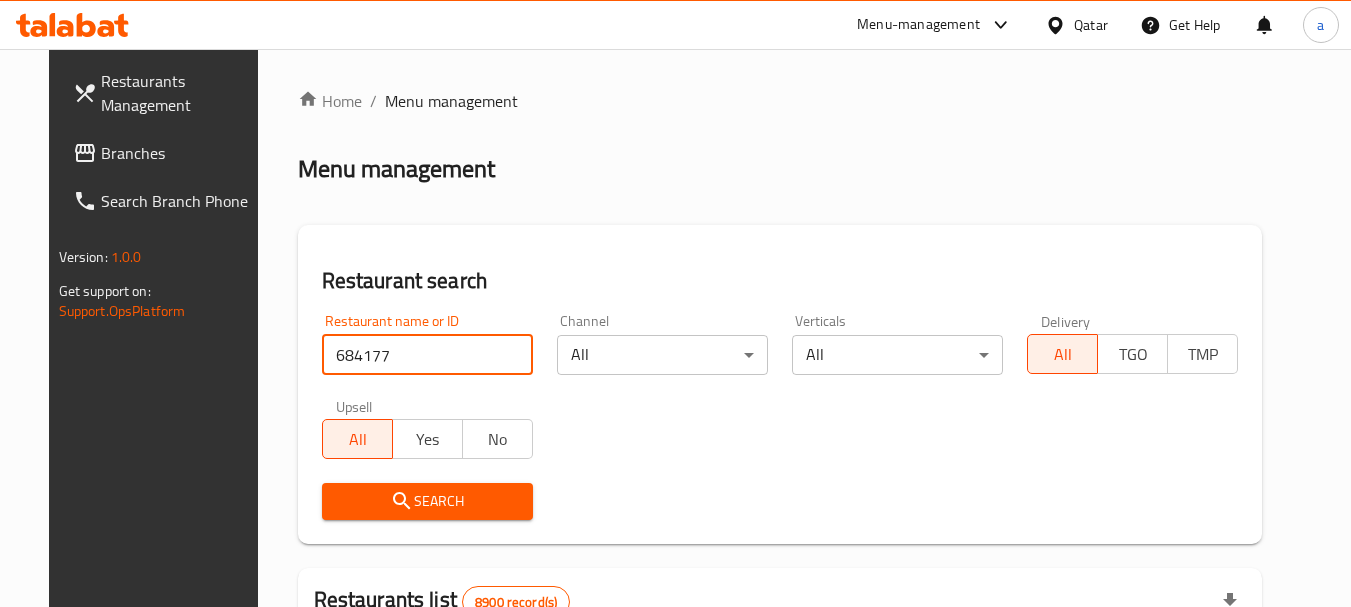 type on "684177" 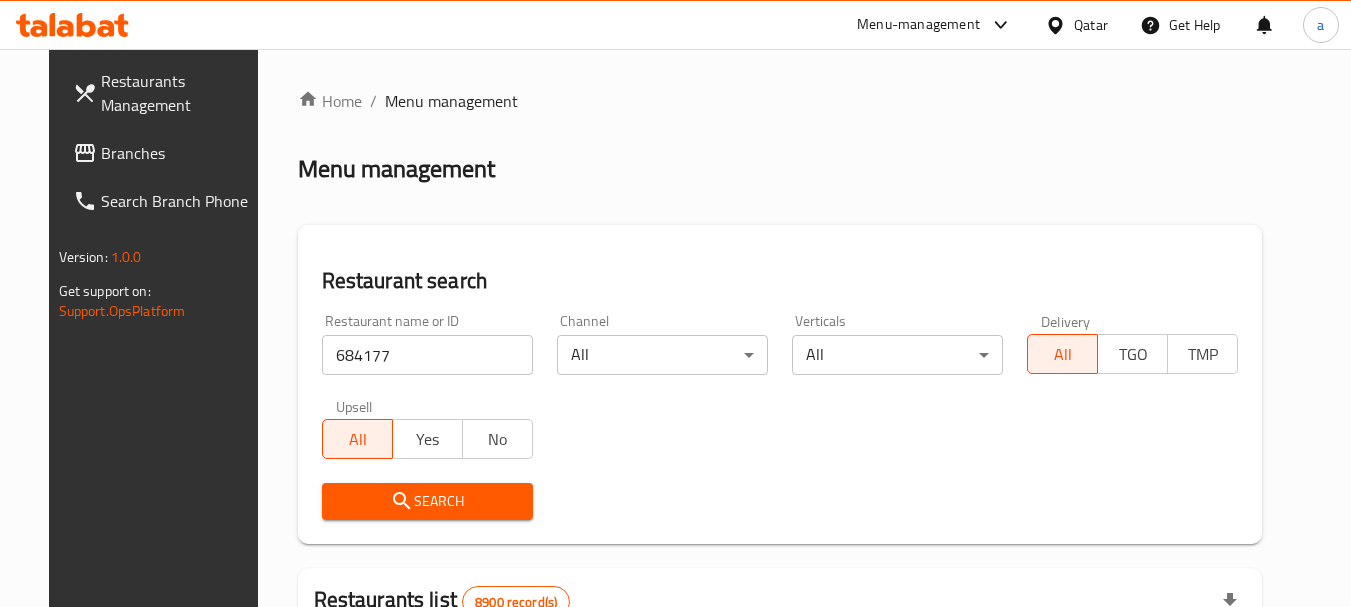click on "Search" at bounding box center (427, 501) 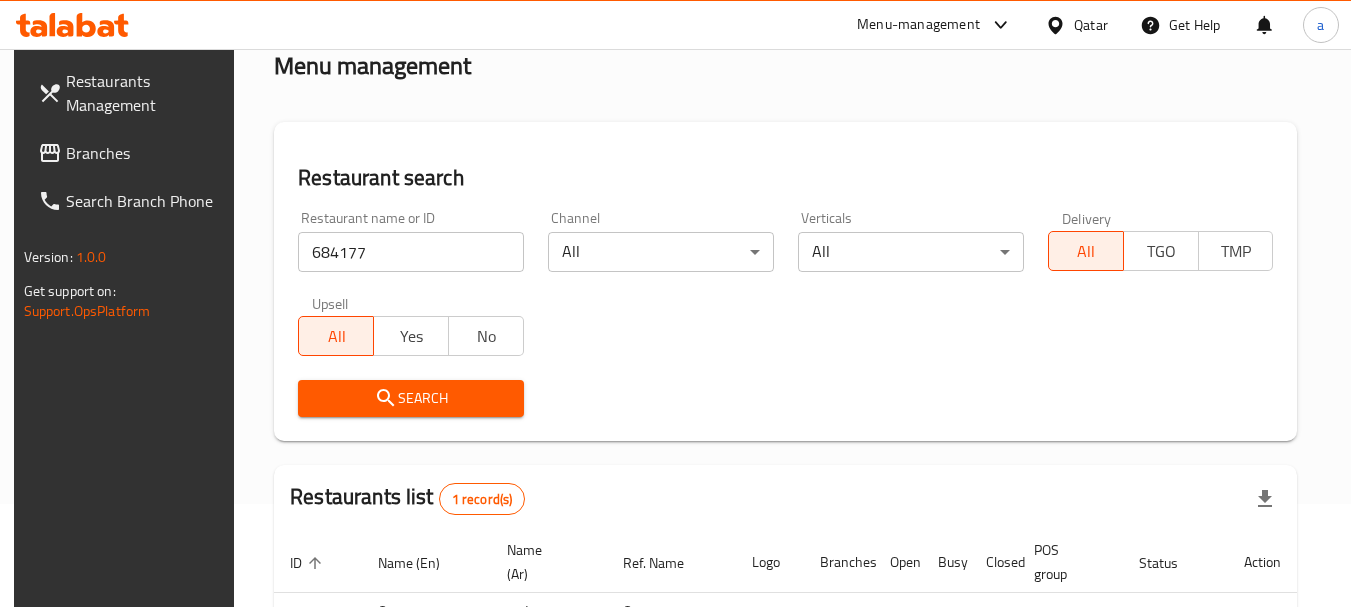 scroll, scrollTop: 285, scrollLeft: 0, axis: vertical 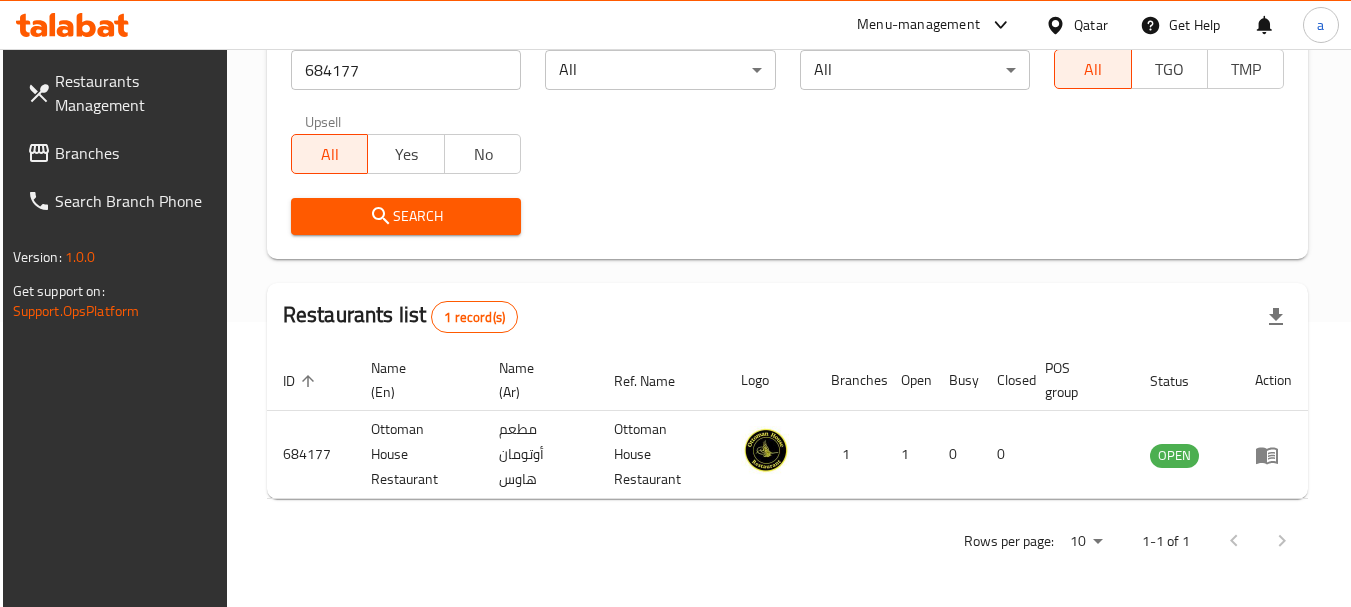 click on "Qatar" at bounding box center (1091, 25) 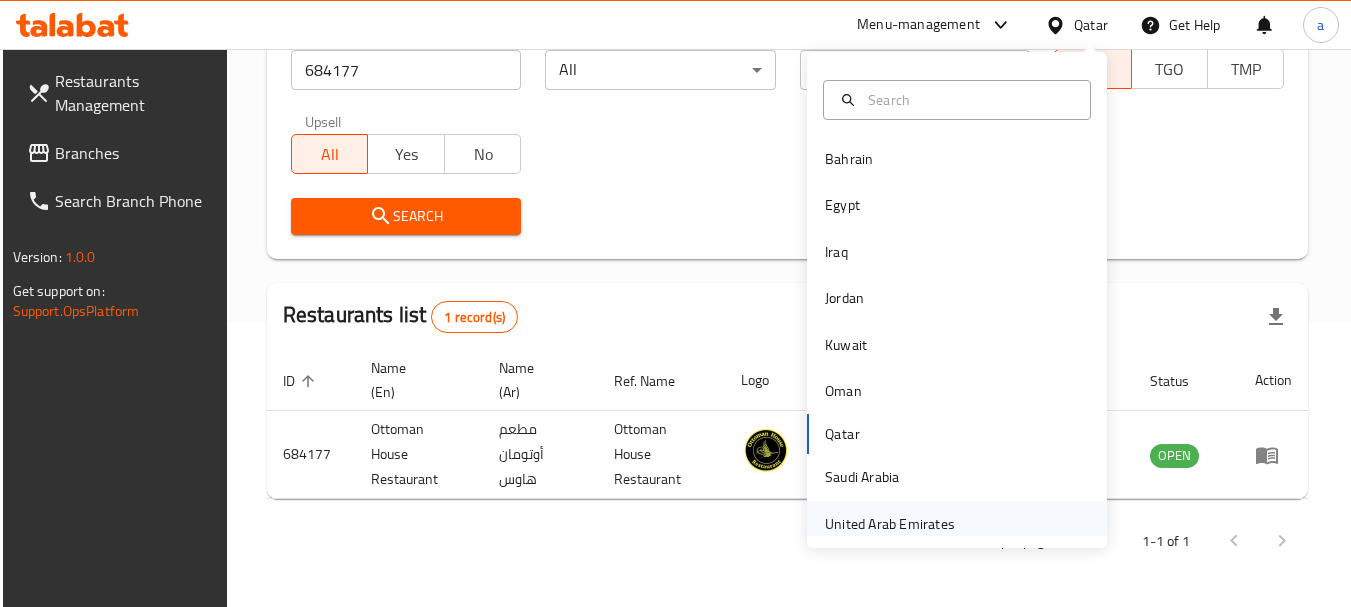 click on "United Arab Emirates" at bounding box center [890, 524] 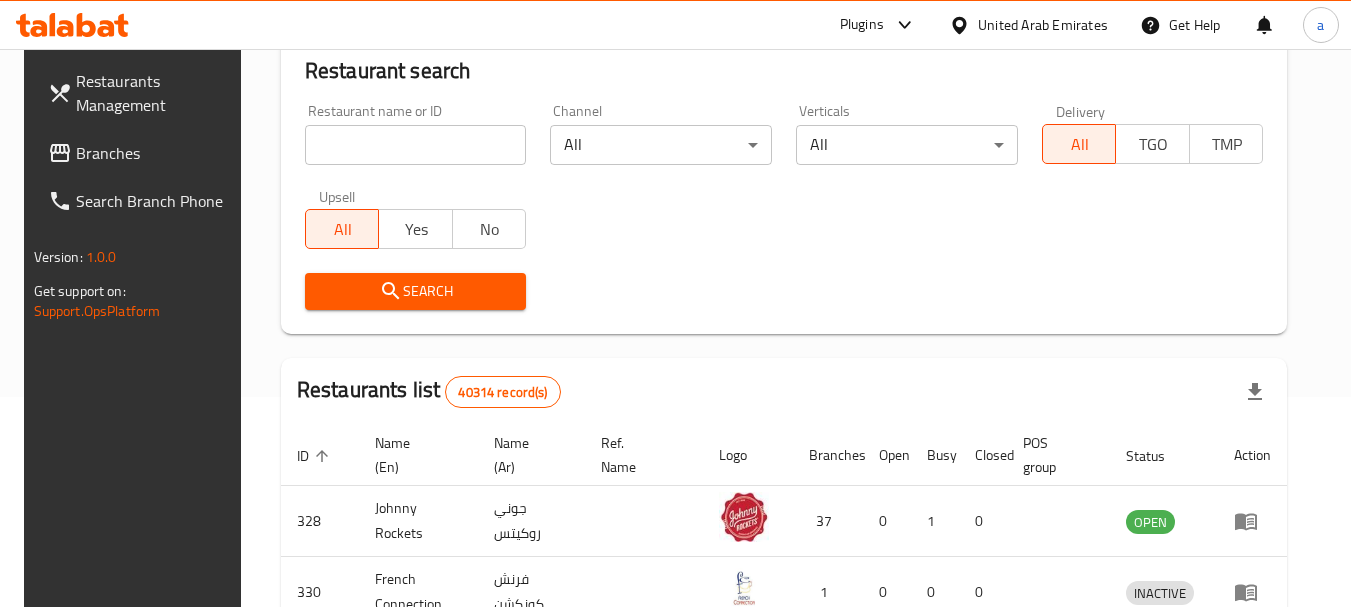 scroll, scrollTop: 285, scrollLeft: 0, axis: vertical 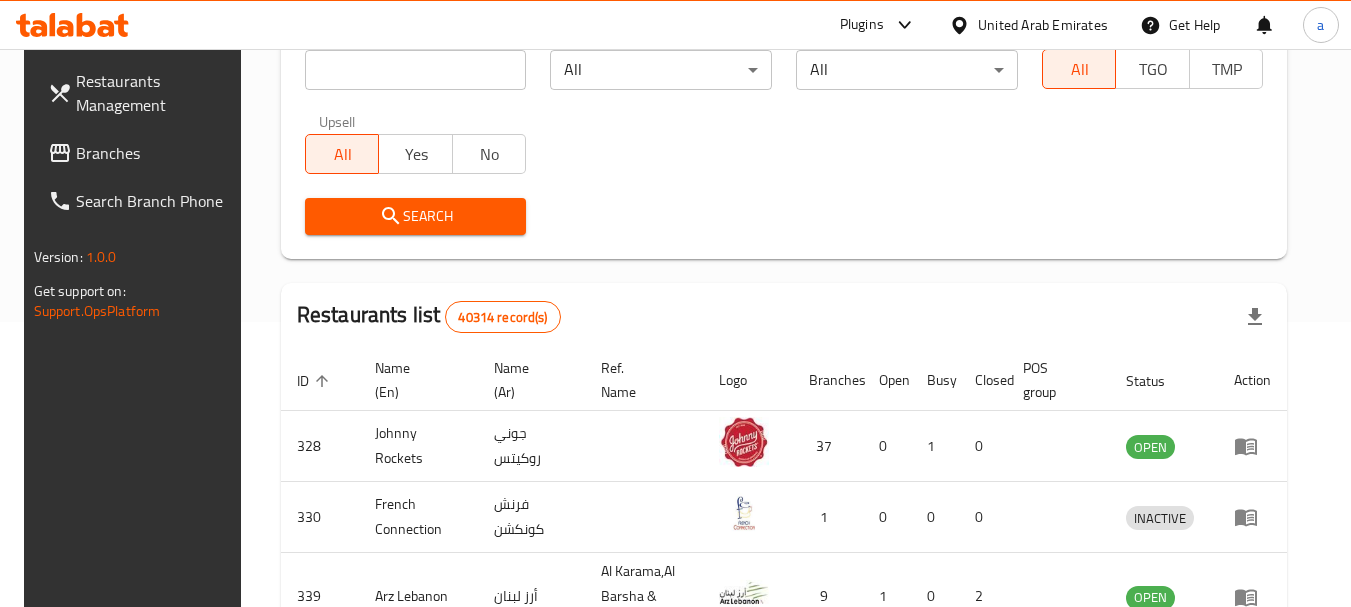 click on "Branches" at bounding box center [155, 153] 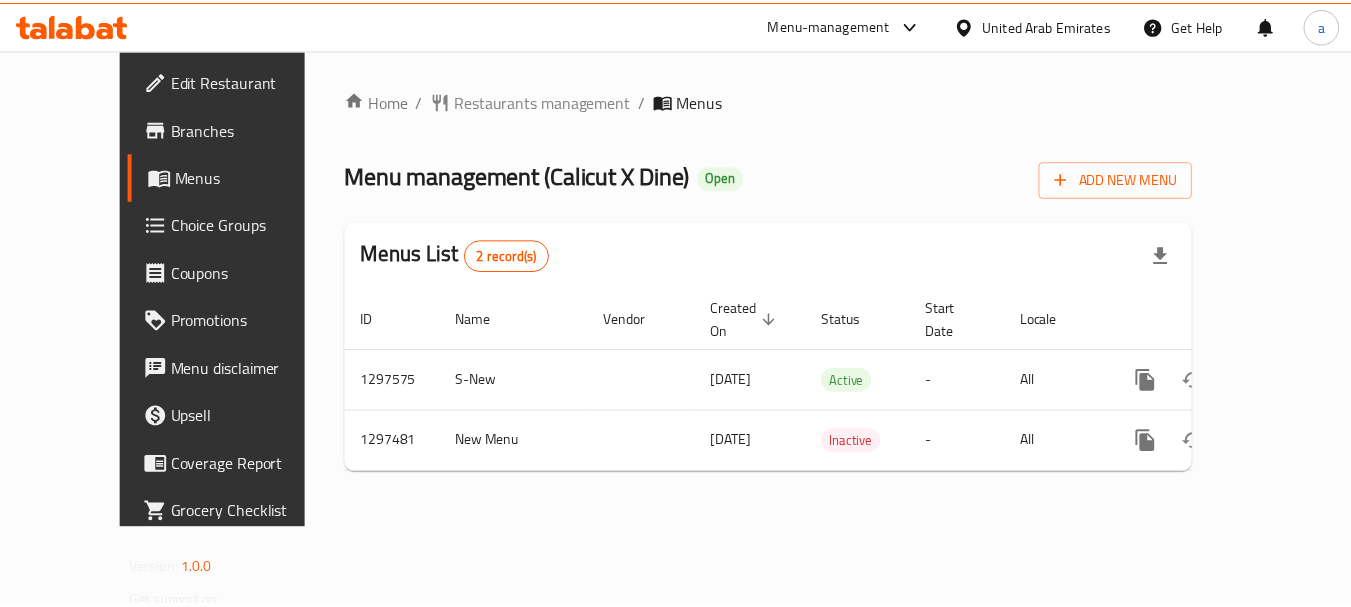 scroll, scrollTop: 0, scrollLeft: 0, axis: both 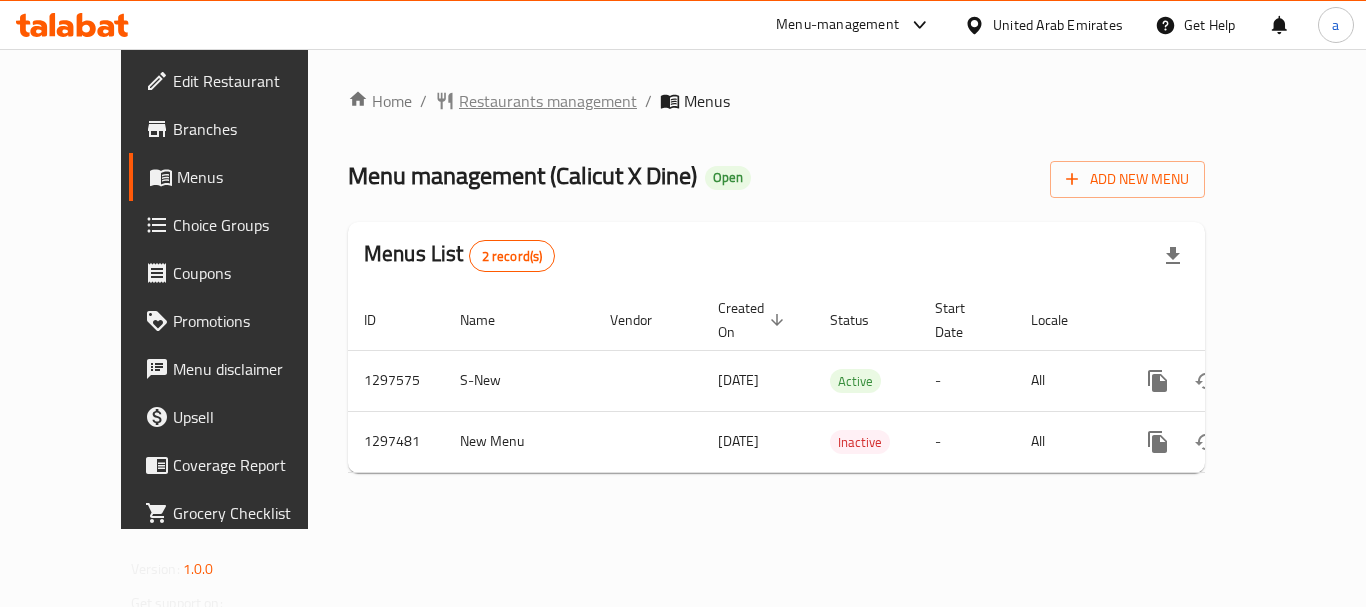 click on "Restaurants management" at bounding box center (548, 101) 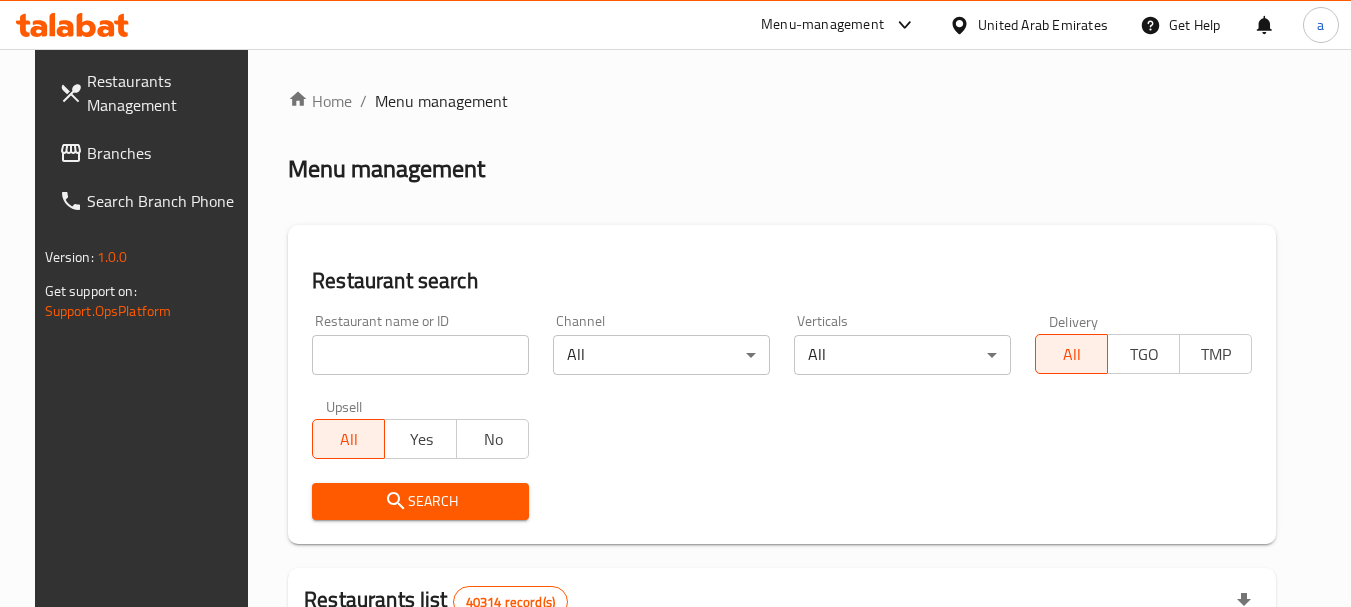 click at bounding box center (420, 355) 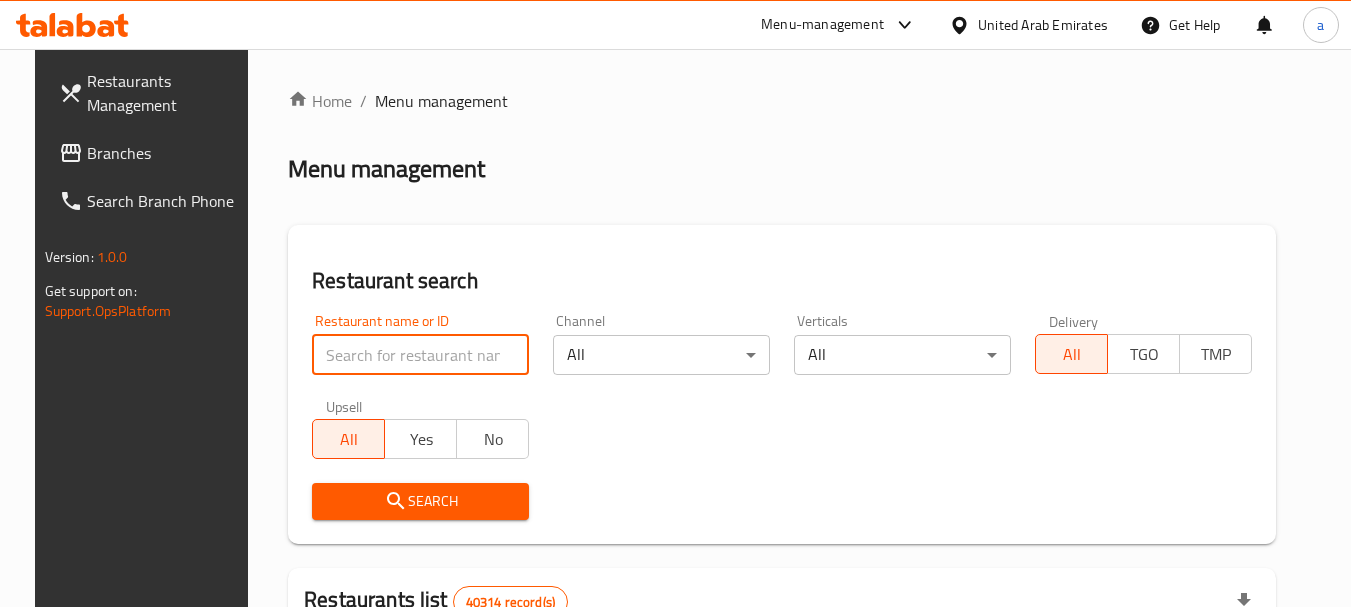 paste on "[NUMBER]" 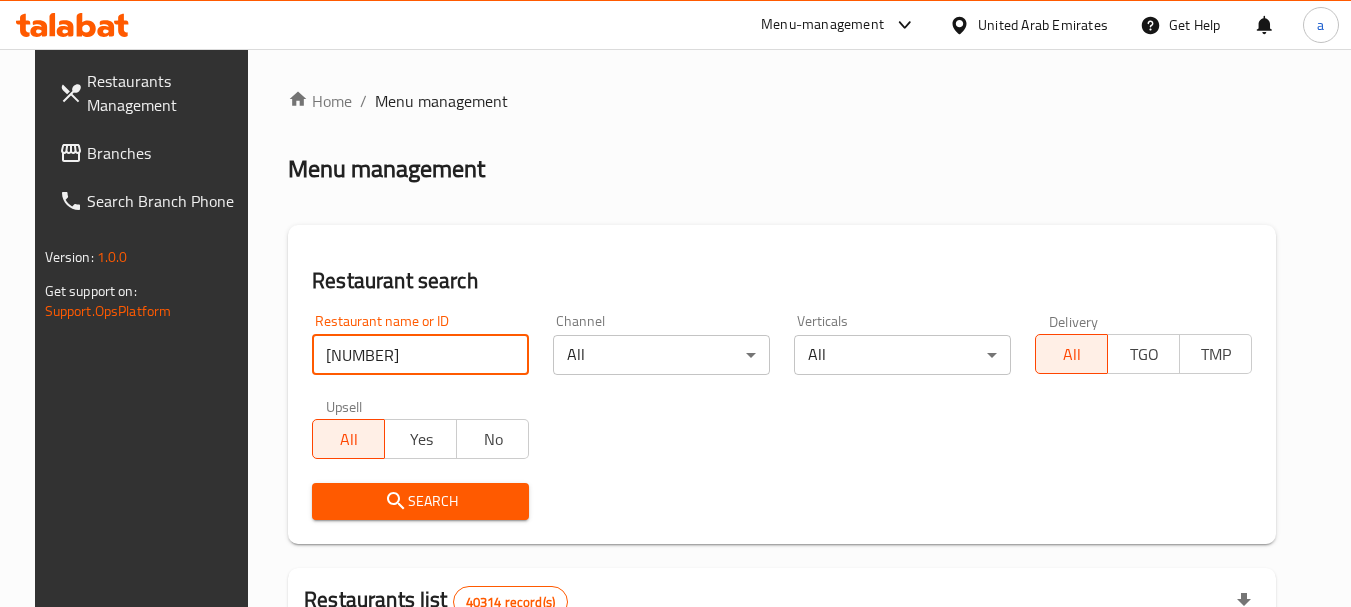 type on "[NUMBER]" 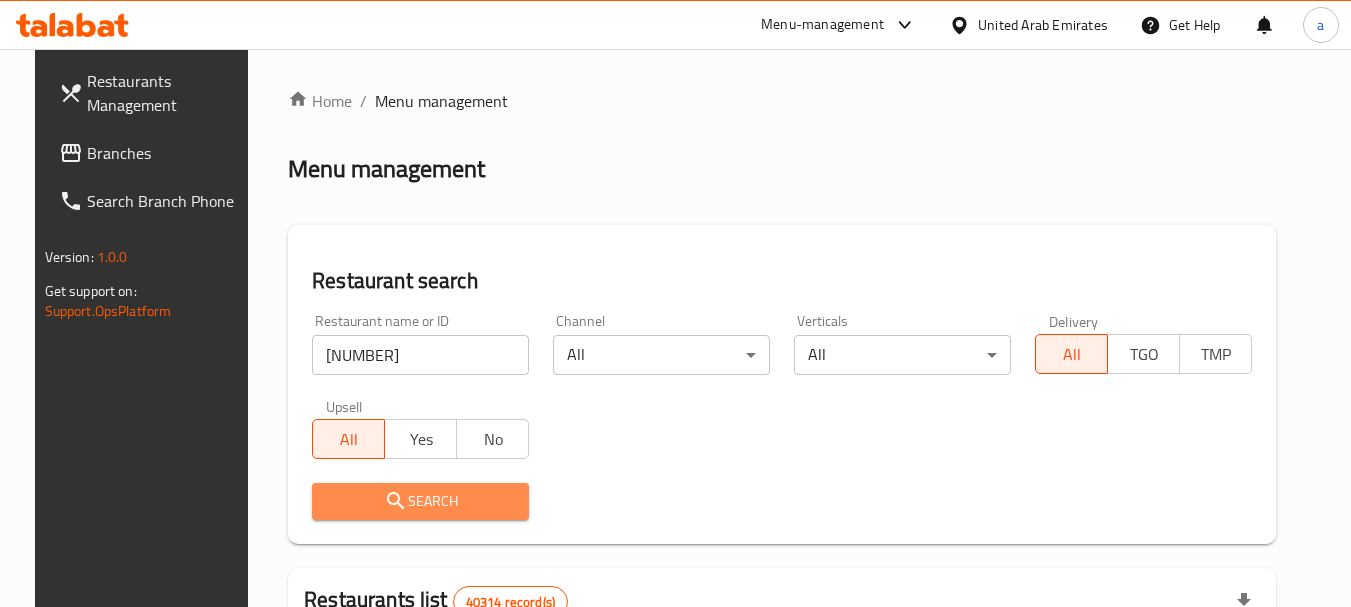 click on "Search" at bounding box center [420, 501] 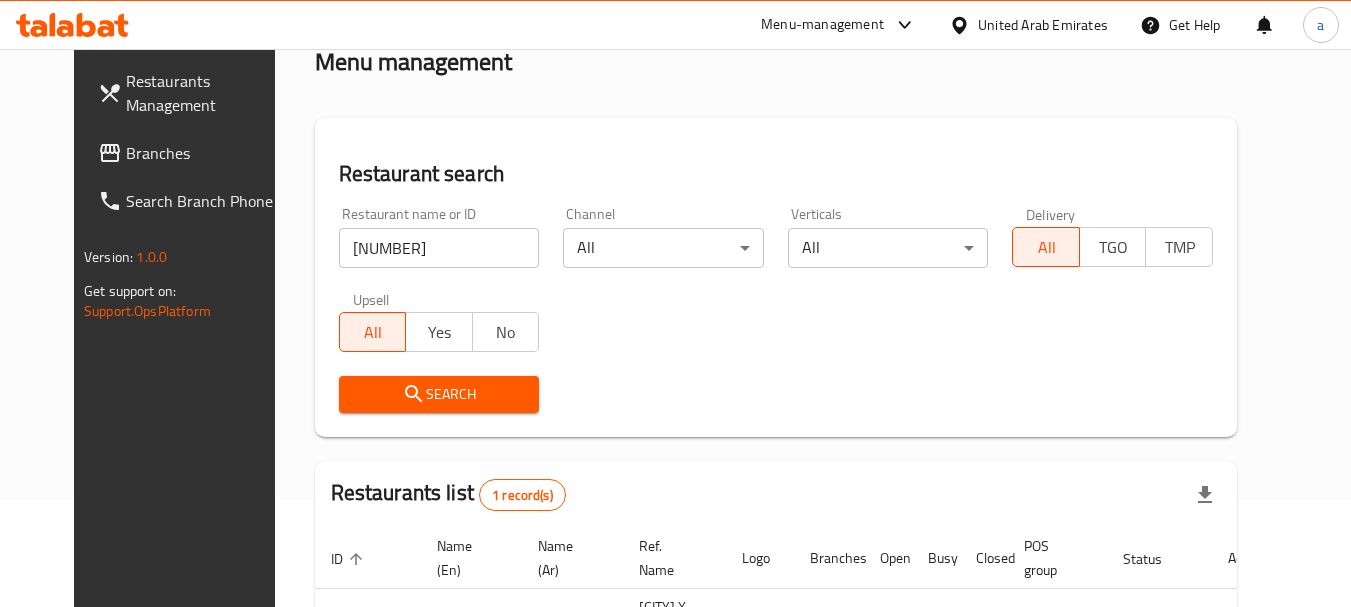 scroll, scrollTop: 268, scrollLeft: 0, axis: vertical 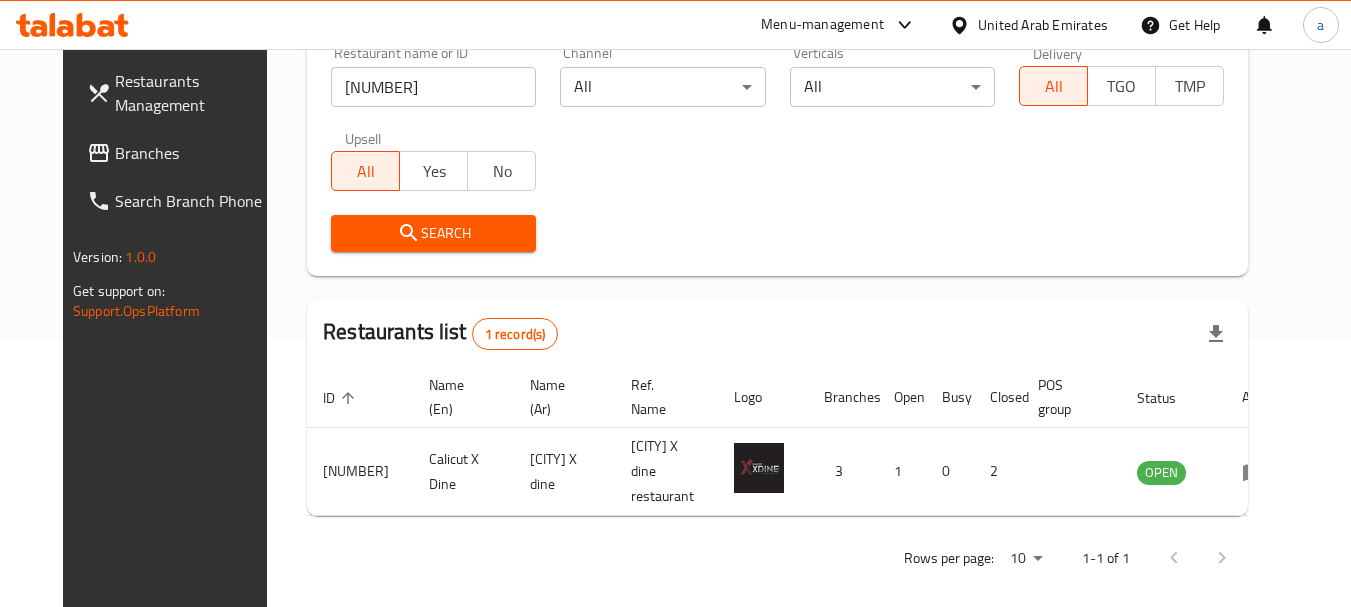 click on "Branches" at bounding box center (194, 153) 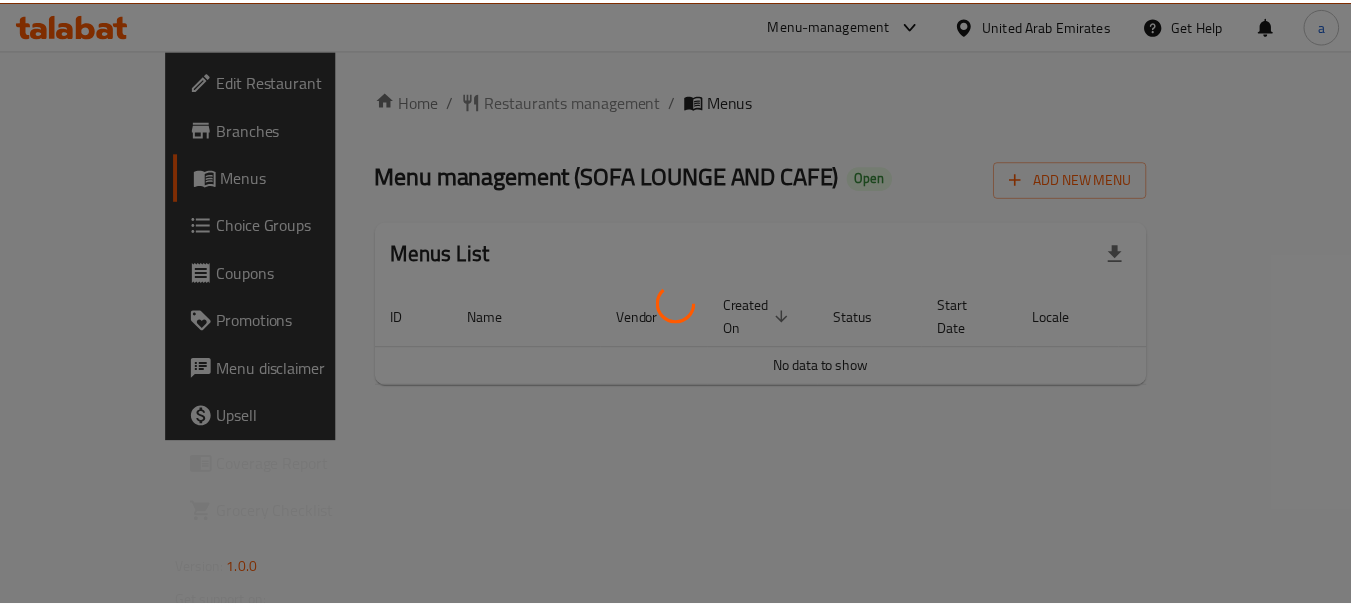 scroll, scrollTop: 0, scrollLeft: 0, axis: both 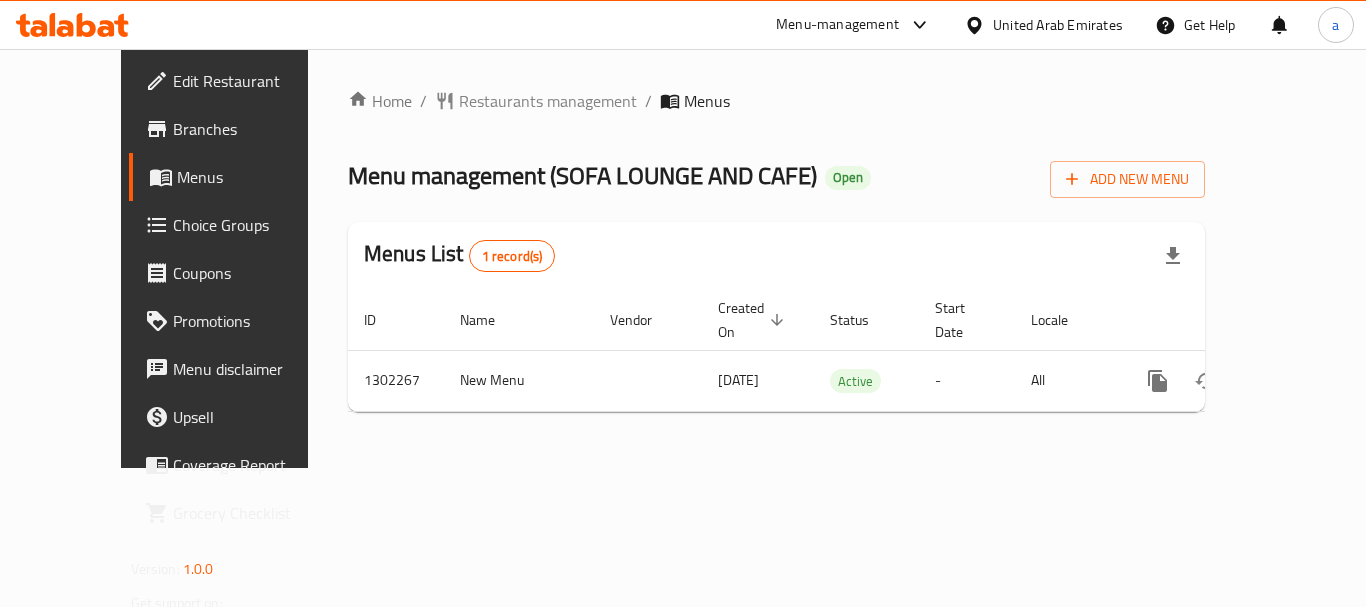 click on "Restaurants management" at bounding box center [548, 101] 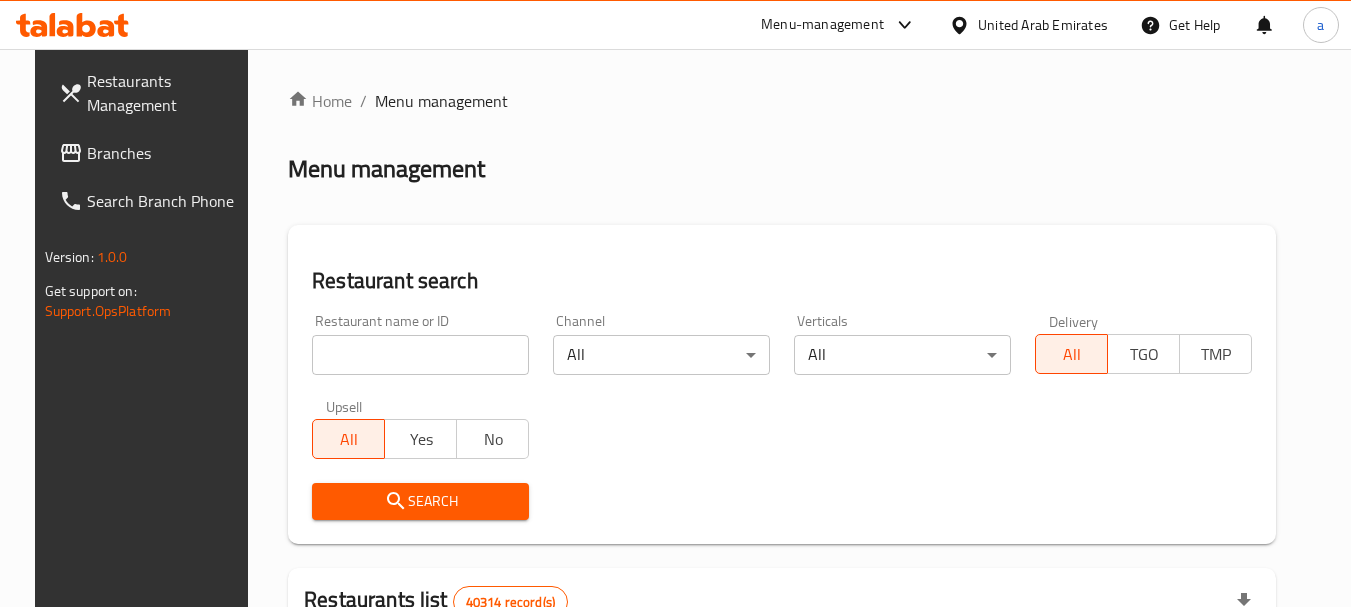 click at bounding box center (420, 355) 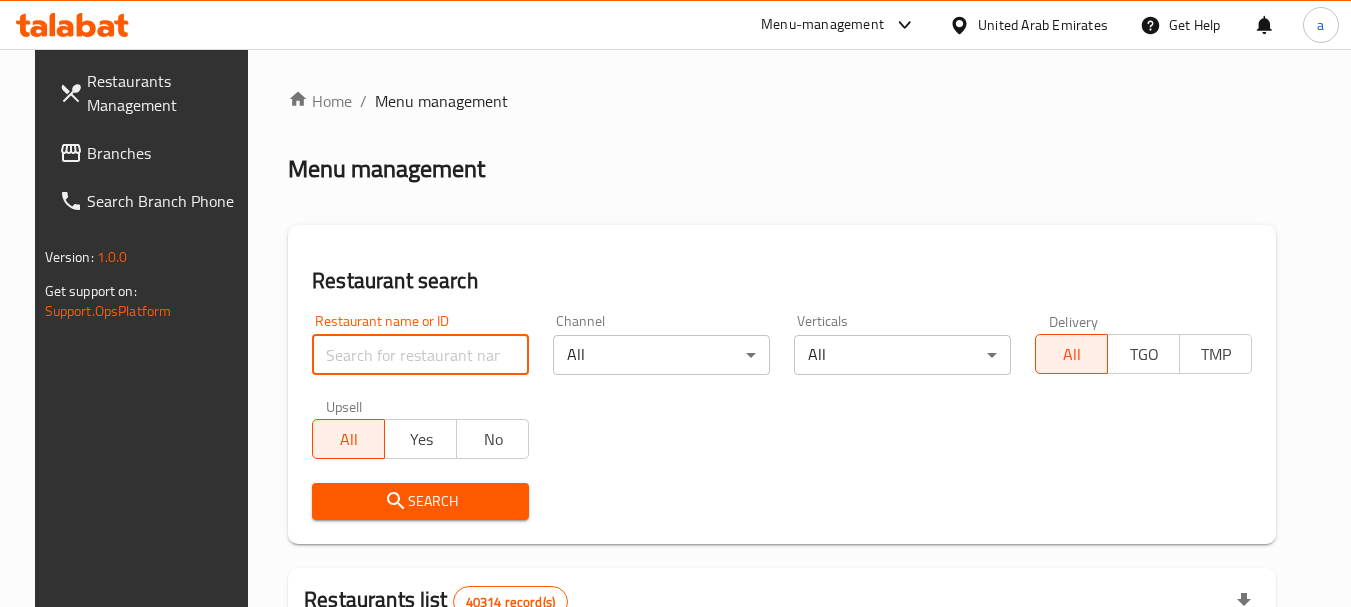 paste on "701866" 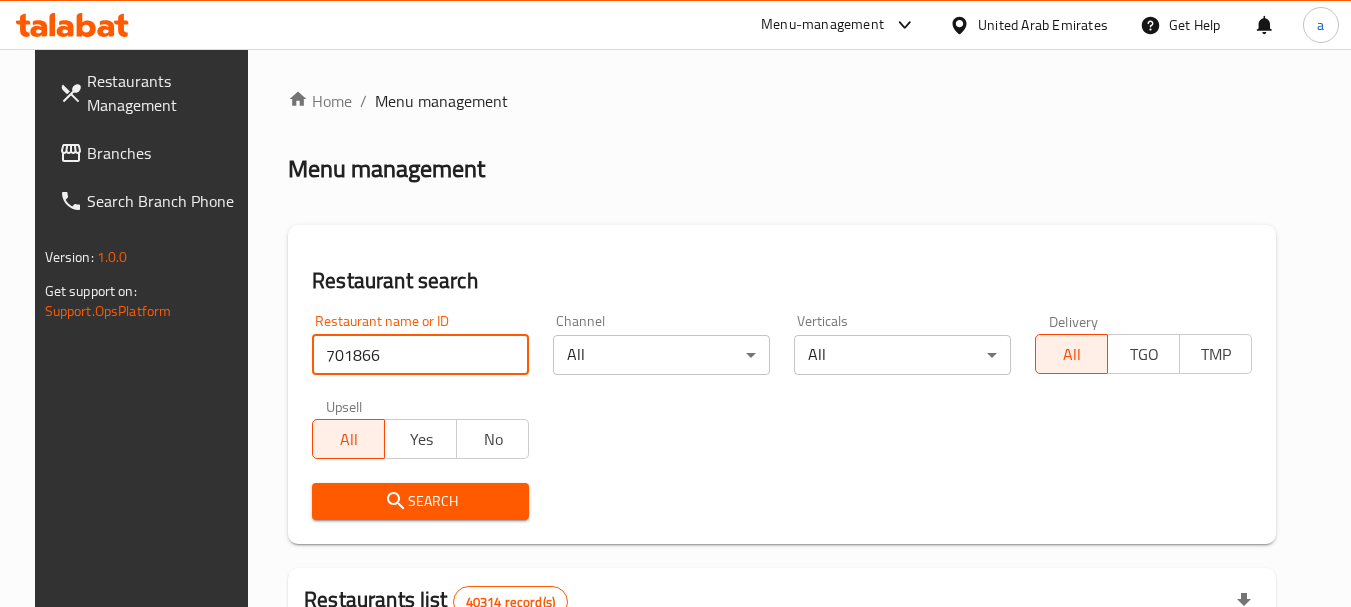 type on "701866" 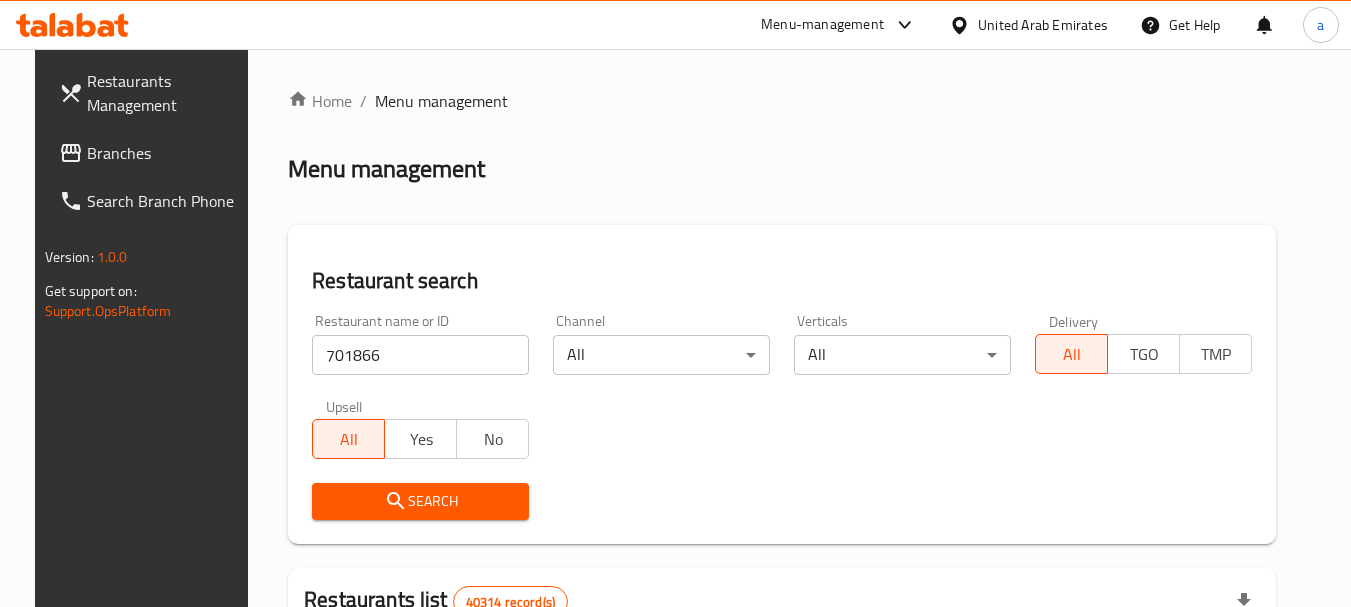 click on "Search" at bounding box center (420, 501) 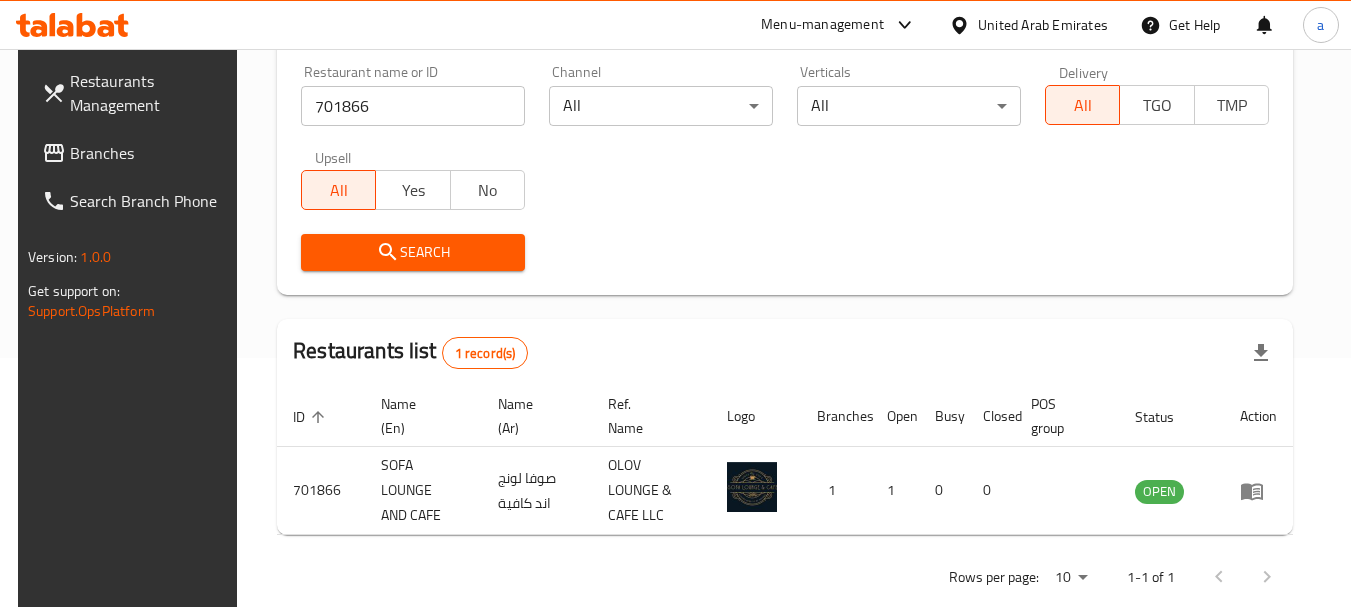 scroll, scrollTop: 268, scrollLeft: 0, axis: vertical 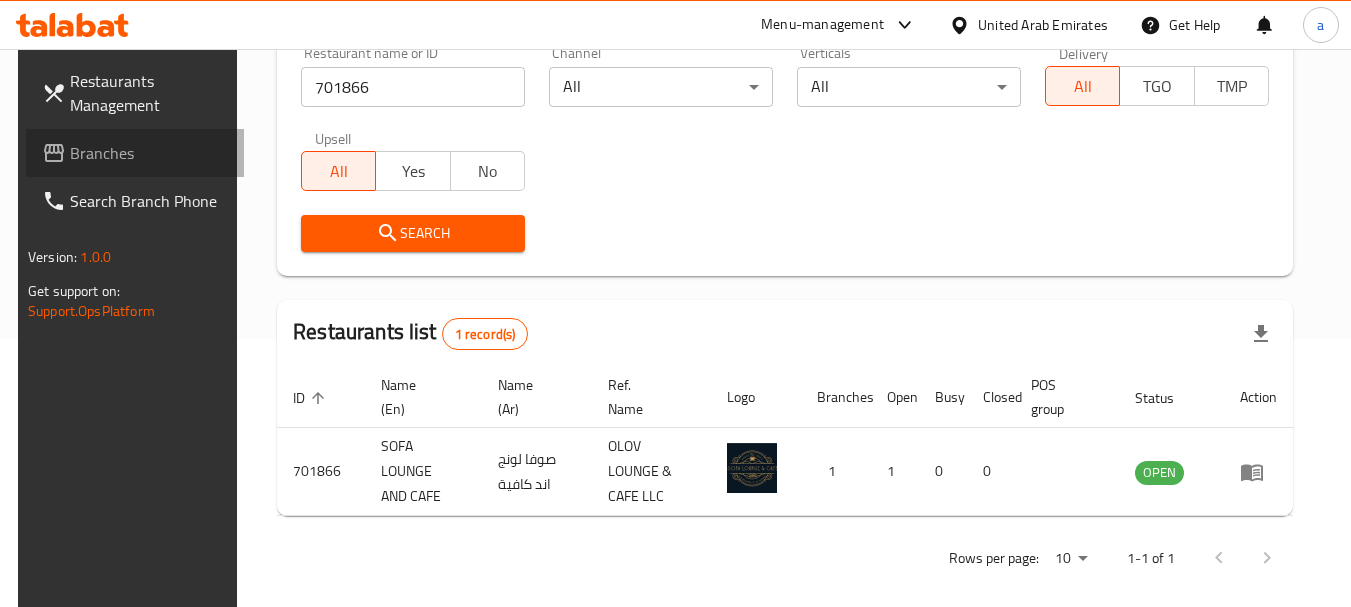 click on "Branches" at bounding box center (135, 153) 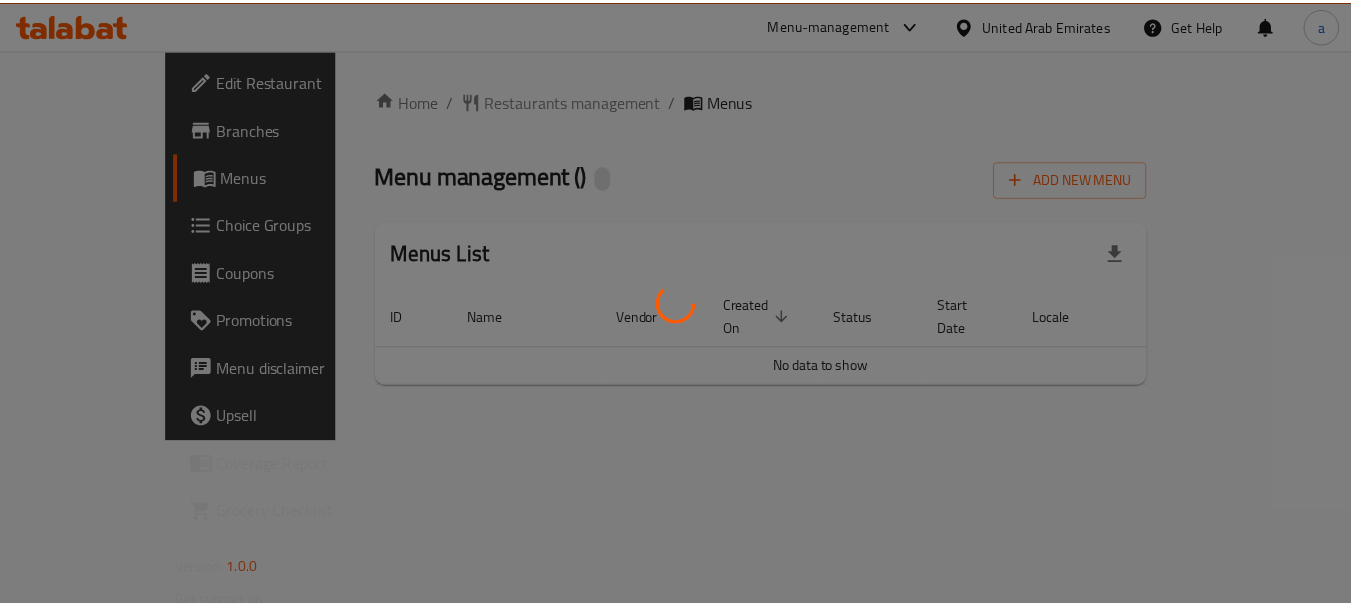scroll, scrollTop: 0, scrollLeft: 0, axis: both 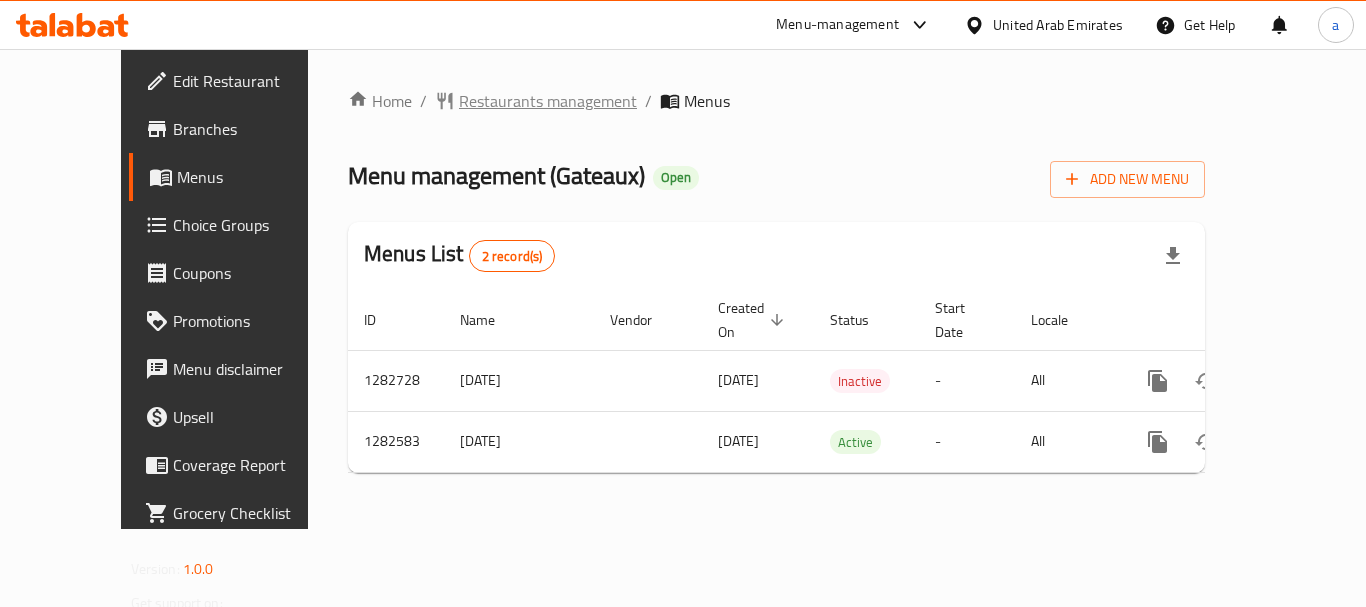 click on "Restaurants management" at bounding box center (548, 101) 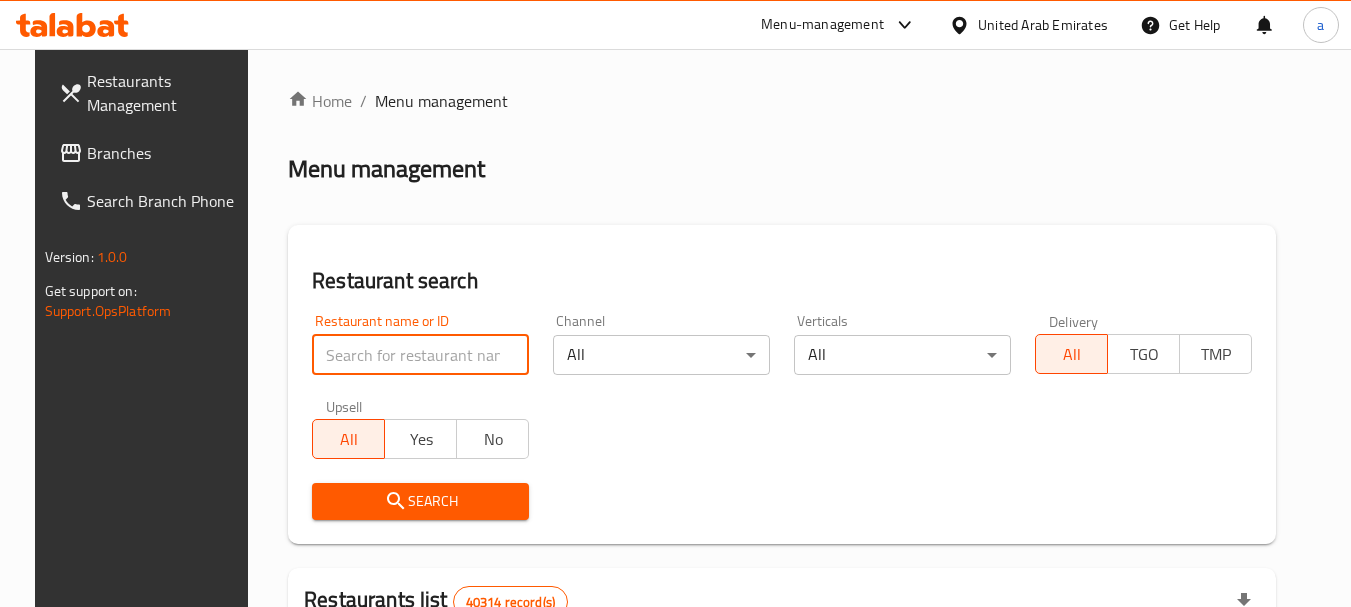 click at bounding box center (420, 355) 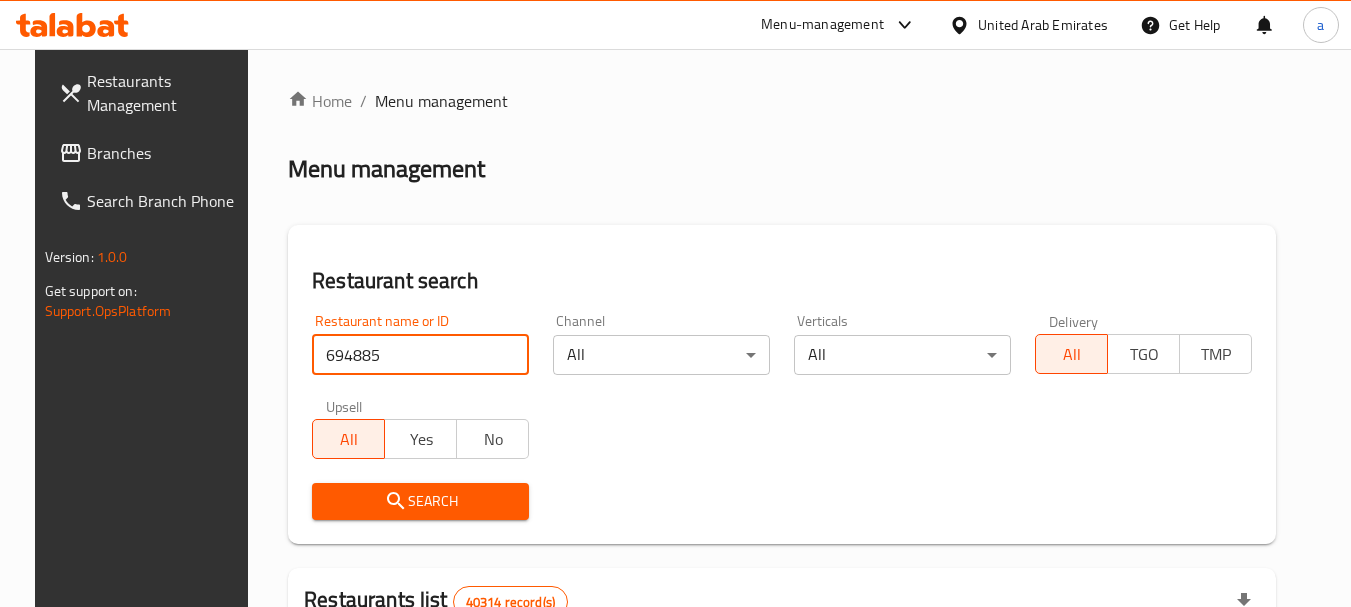type on "694885" 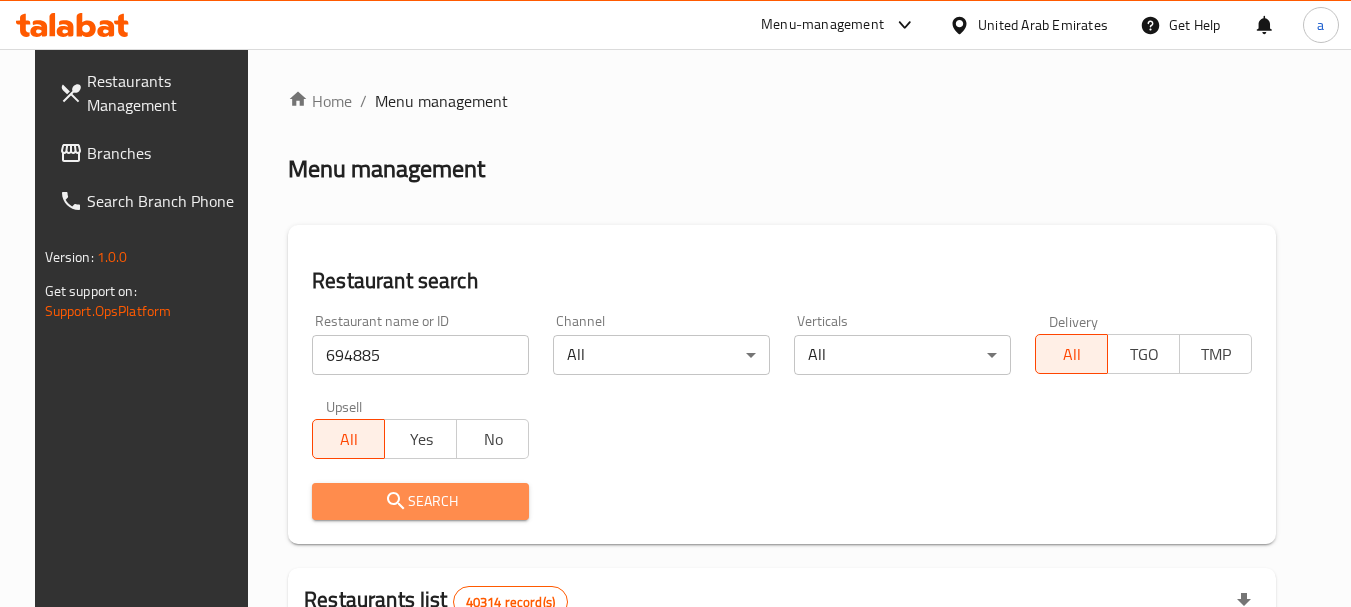 click on "Search" at bounding box center (420, 501) 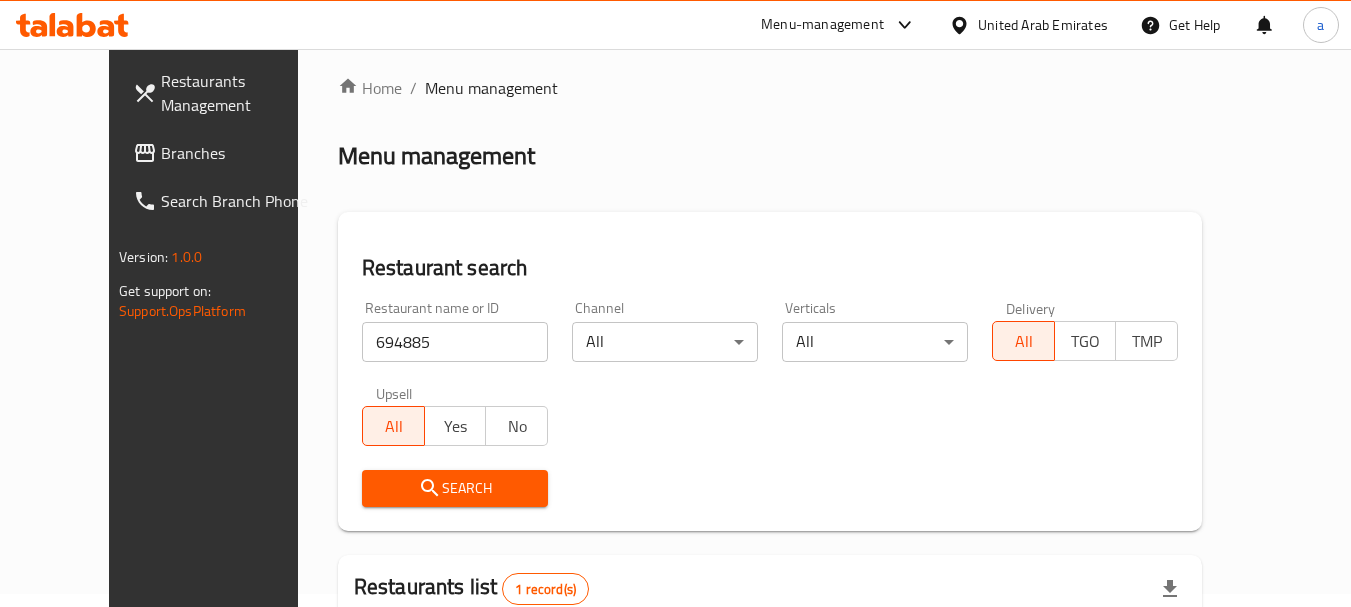 scroll, scrollTop: 268, scrollLeft: 0, axis: vertical 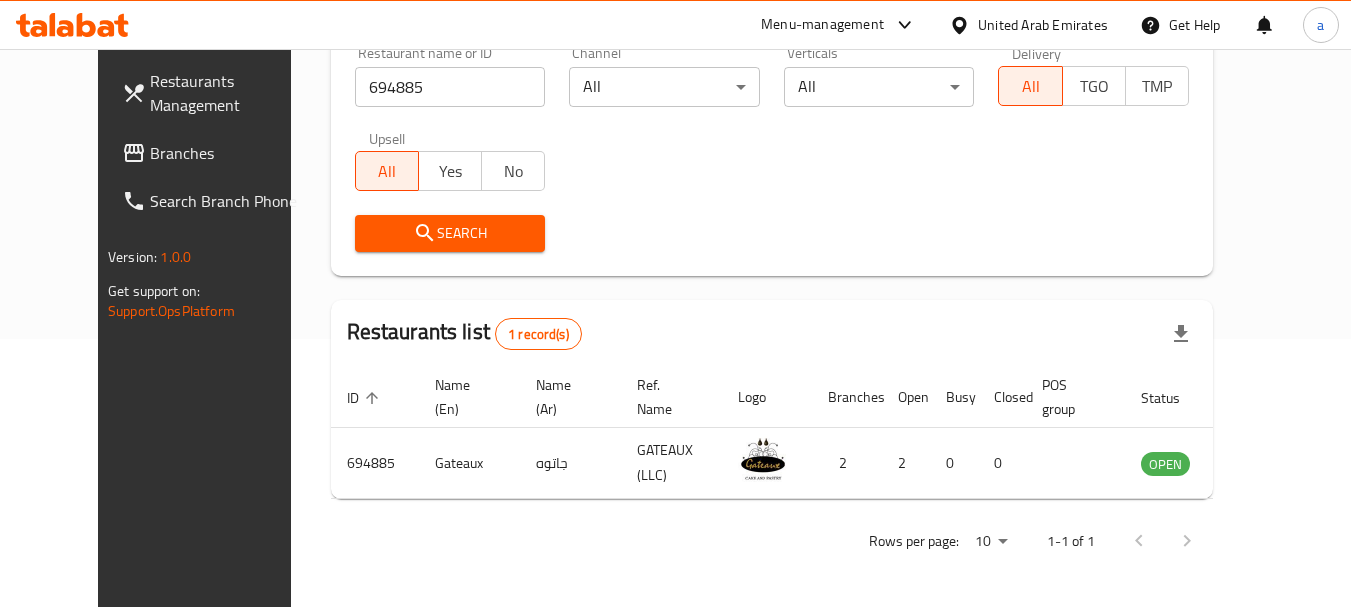 click on "Branches" at bounding box center (229, 153) 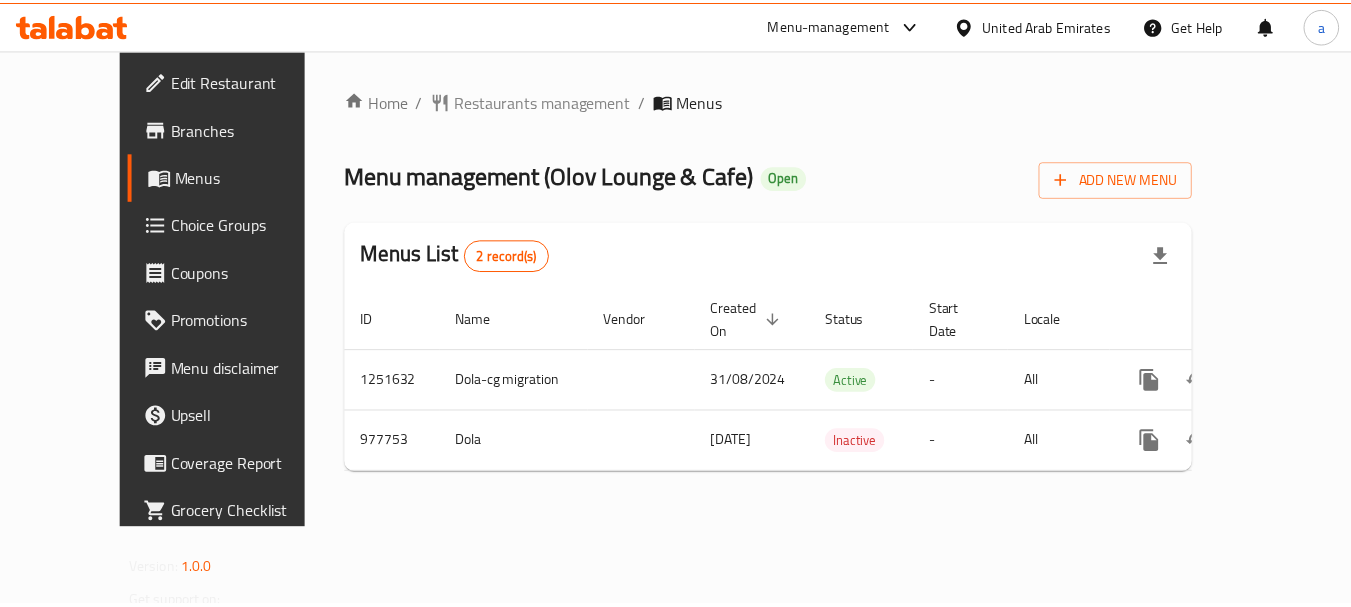 scroll, scrollTop: 0, scrollLeft: 0, axis: both 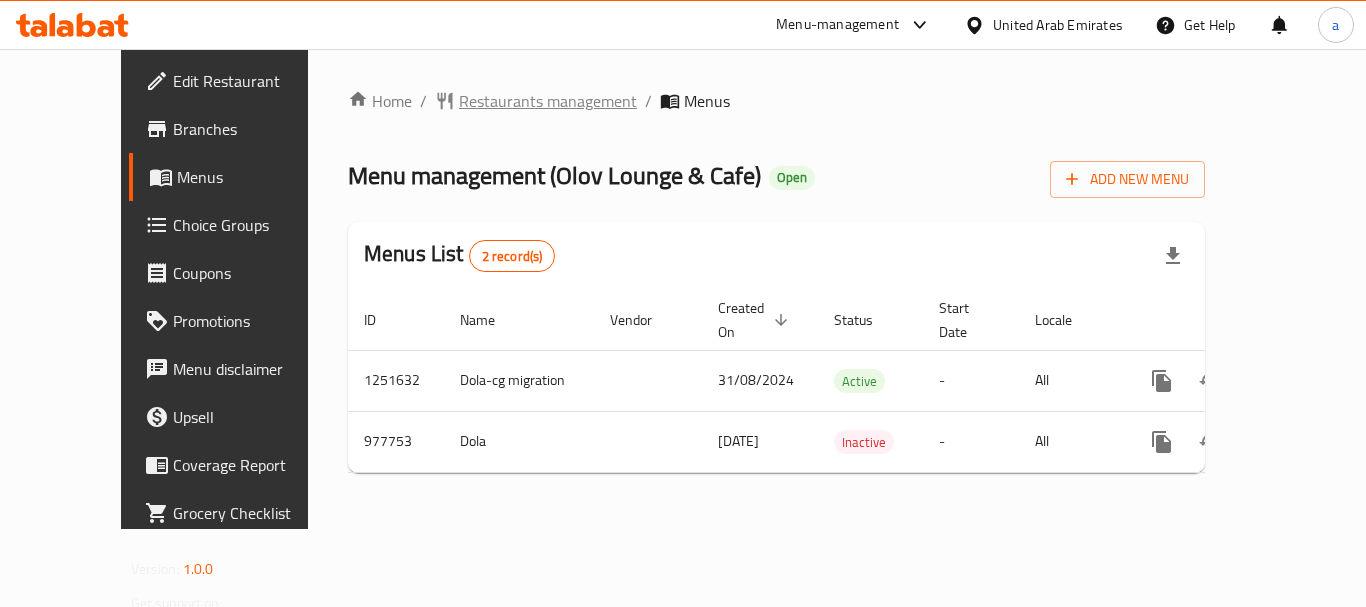 click on "Restaurants management" at bounding box center [548, 101] 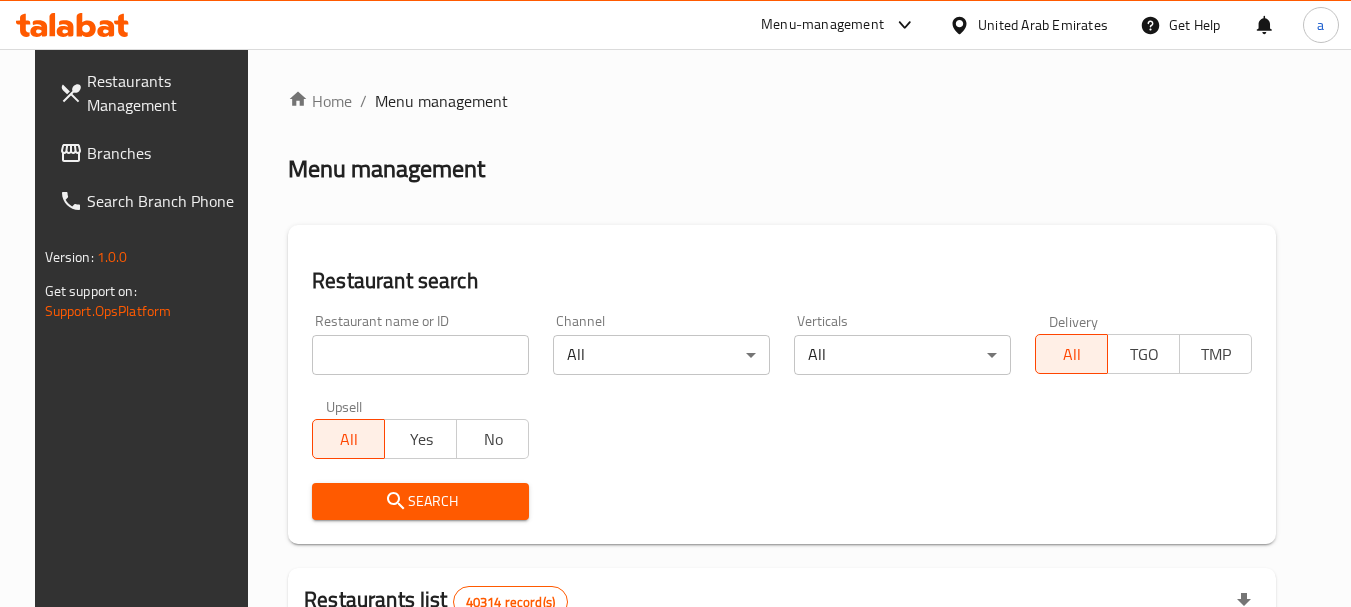 drag, startPoint x: 413, startPoint y: 361, endPoint x: 414, endPoint y: 374, distance: 13.038404 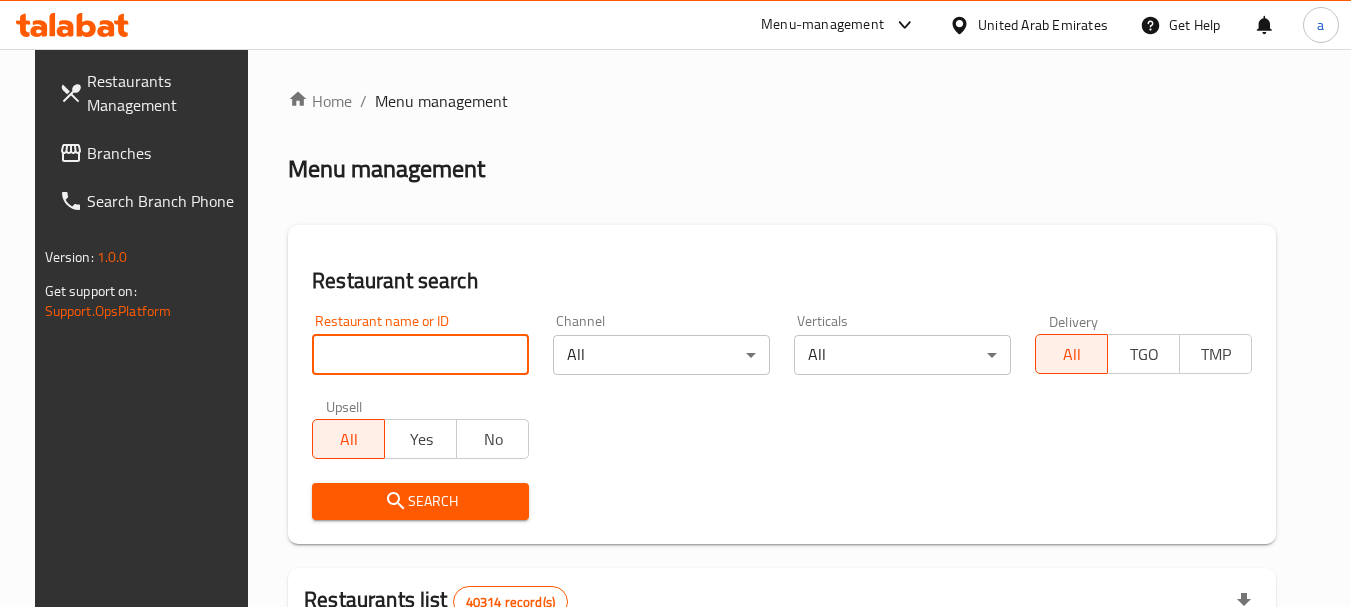 paste on "660060" 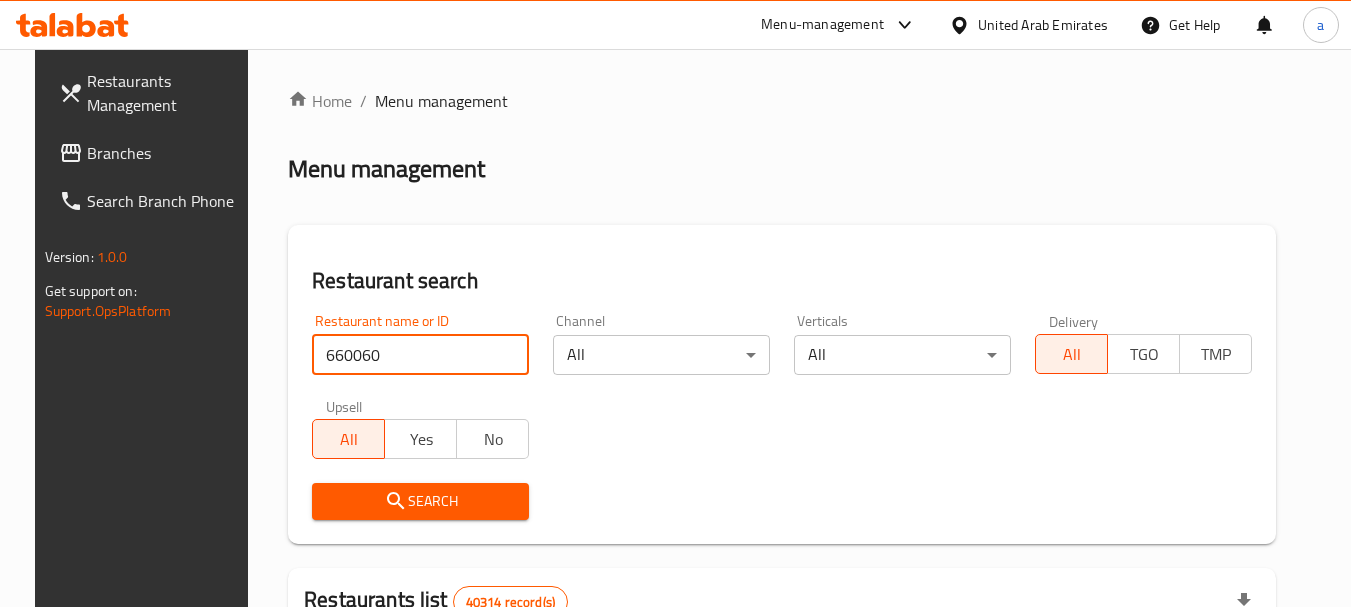 type on "660060" 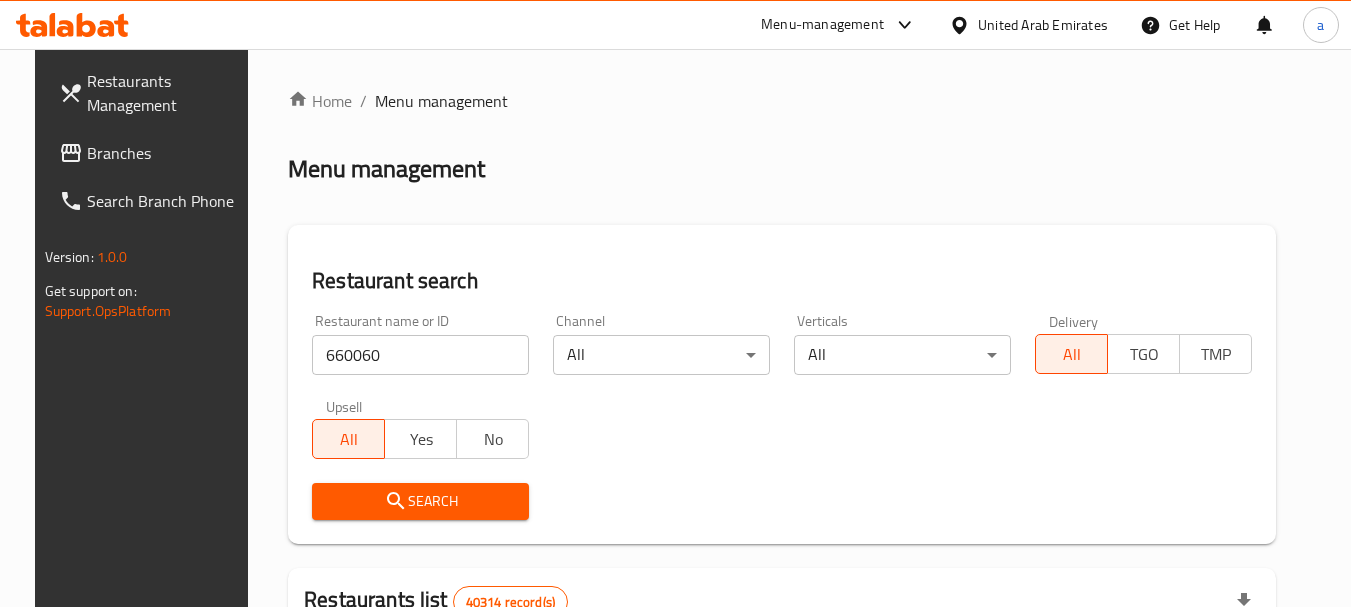 click on "Search" at bounding box center (420, 501) 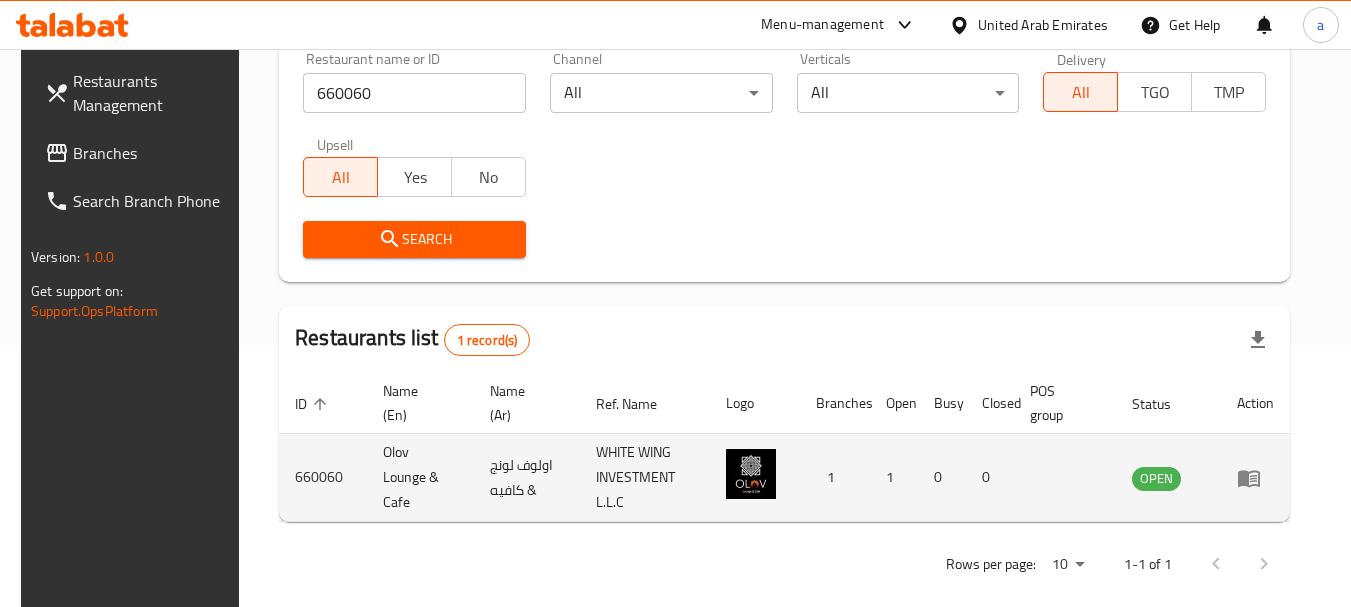 scroll, scrollTop: 285, scrollLeft: 0, axis: vertical 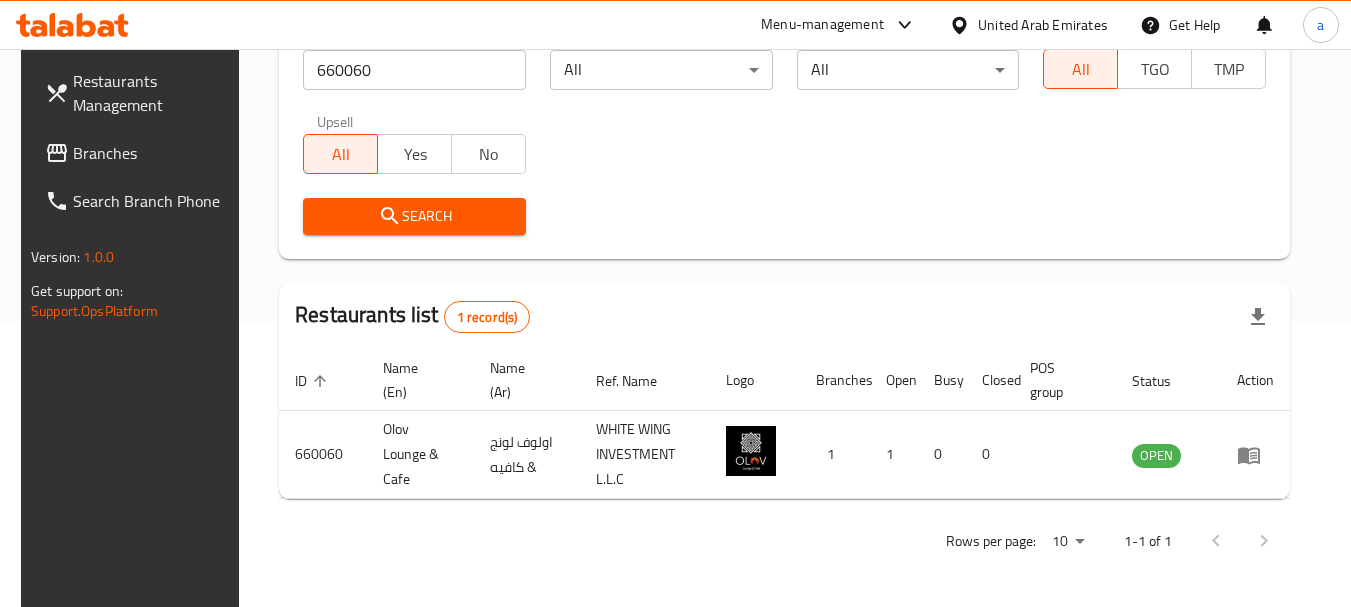 click on "United Arab Emirates" at bounding box center [1043, 25] 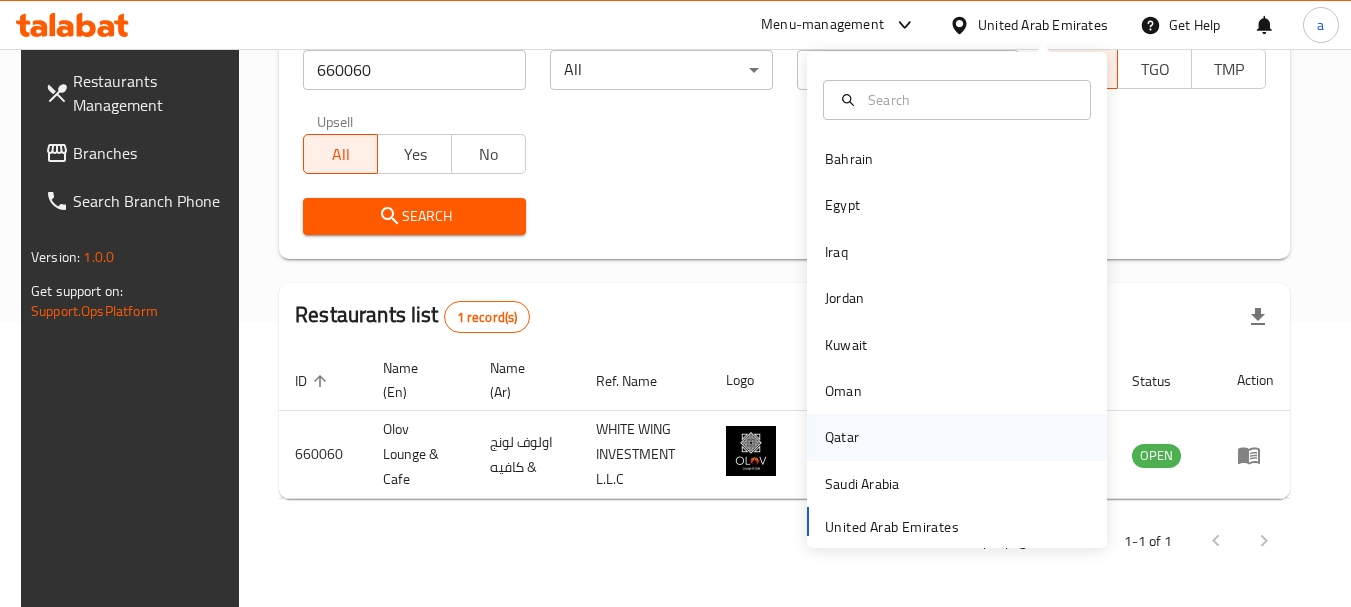 click on "Qatar" at bounding box center (842, 437) 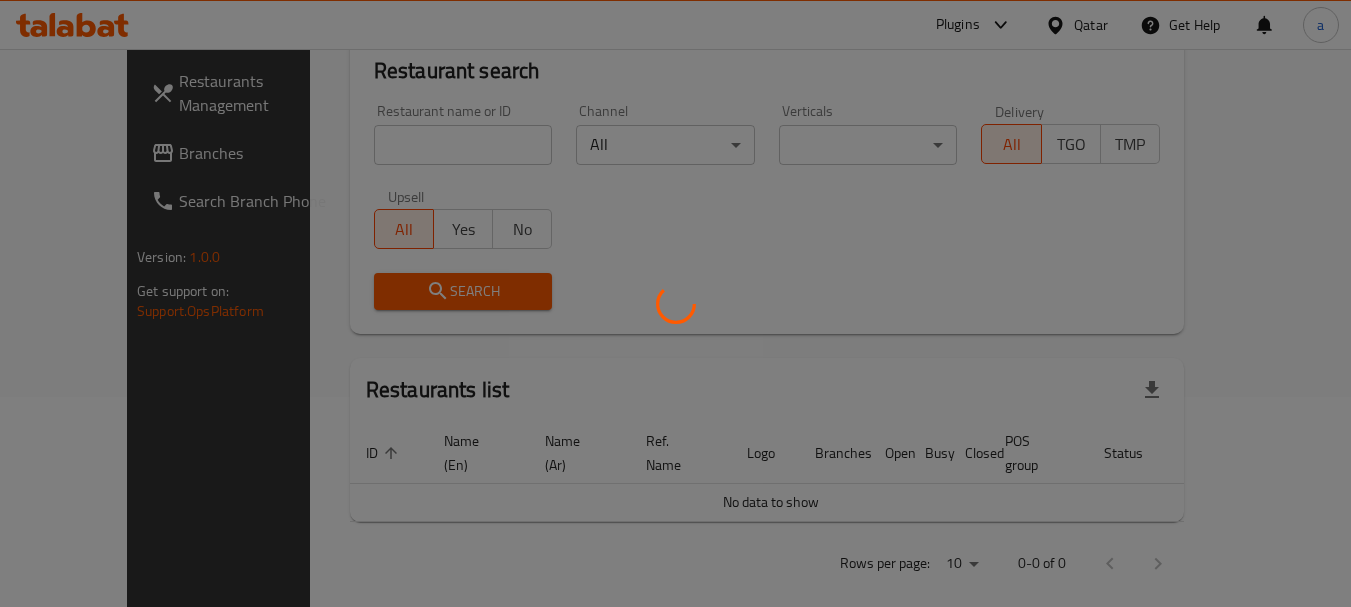 scroll, scrollTop: 285, scrollLeft: 0, axis: vertical 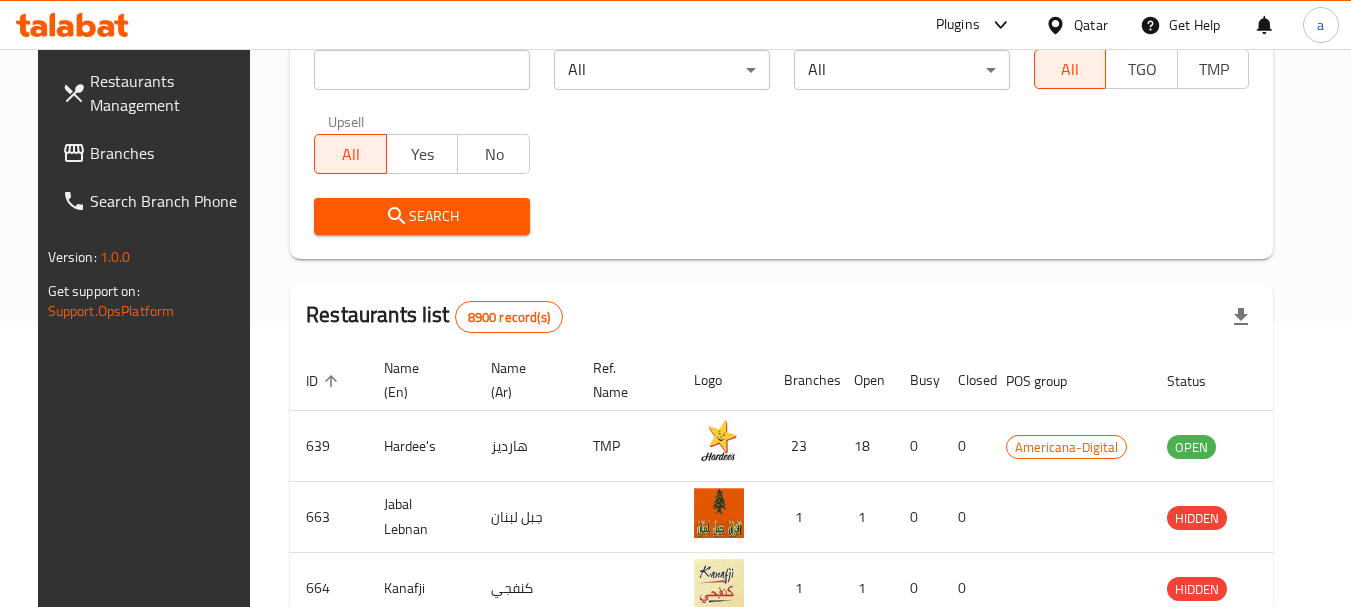 click at bounding box center (422, 70) 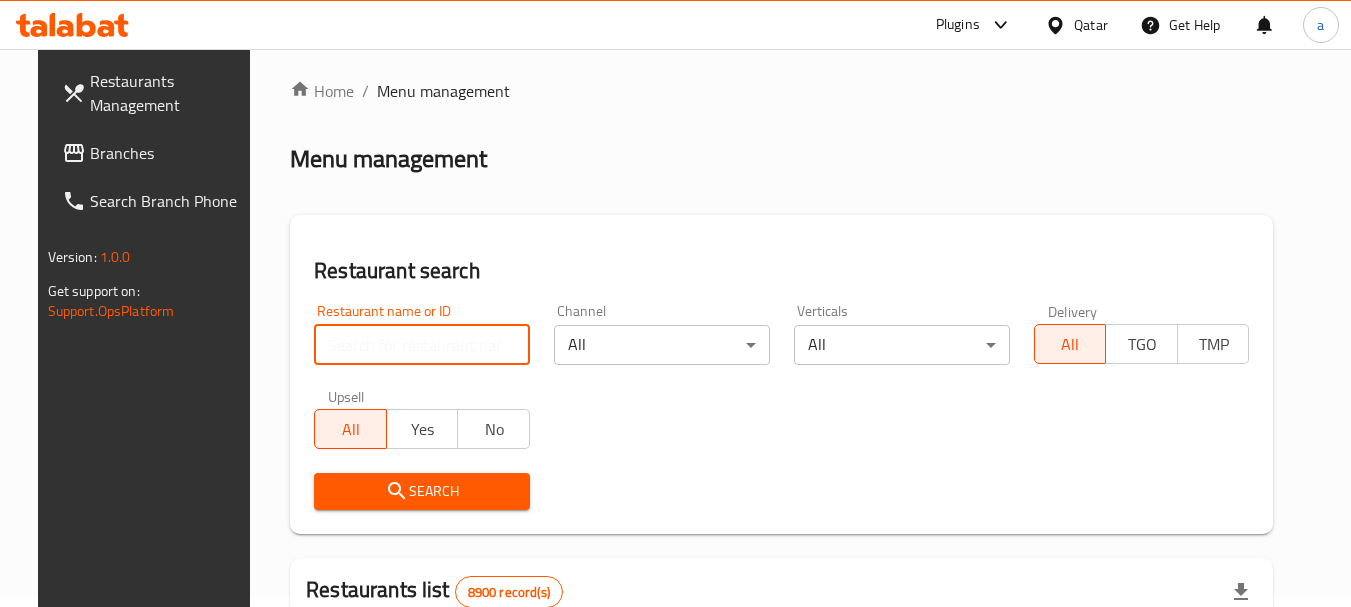 scroll, scrollTop: 0, scrollLeft: 0, axis: both 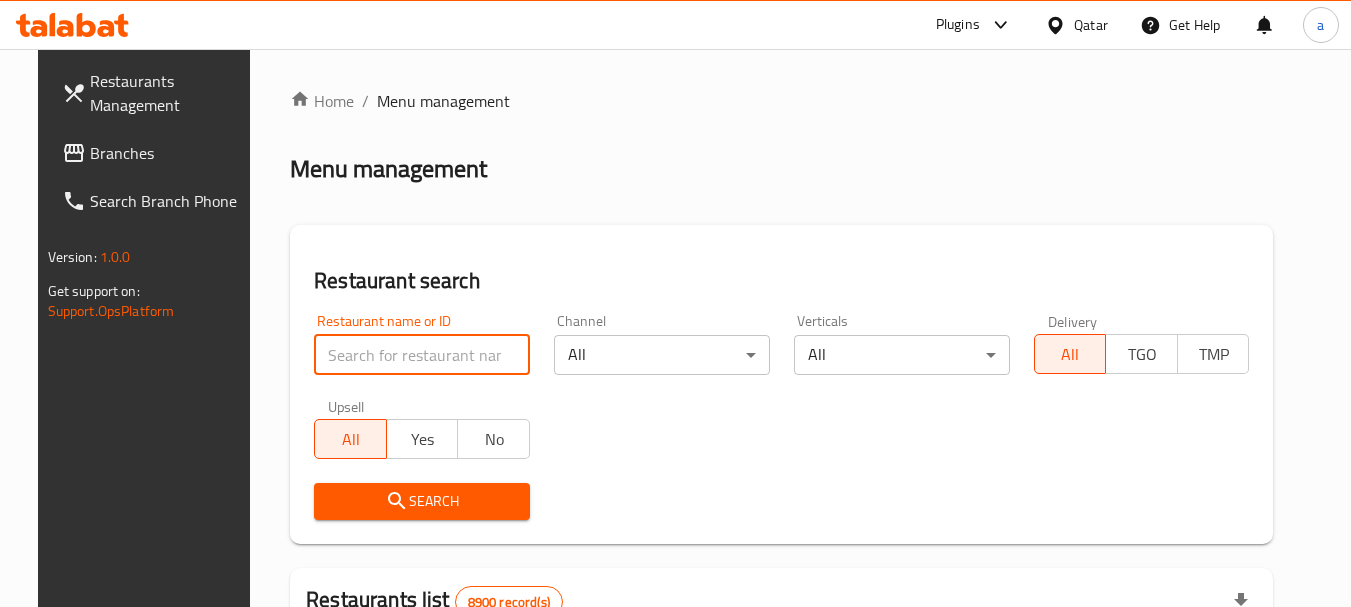 paste on "755384" 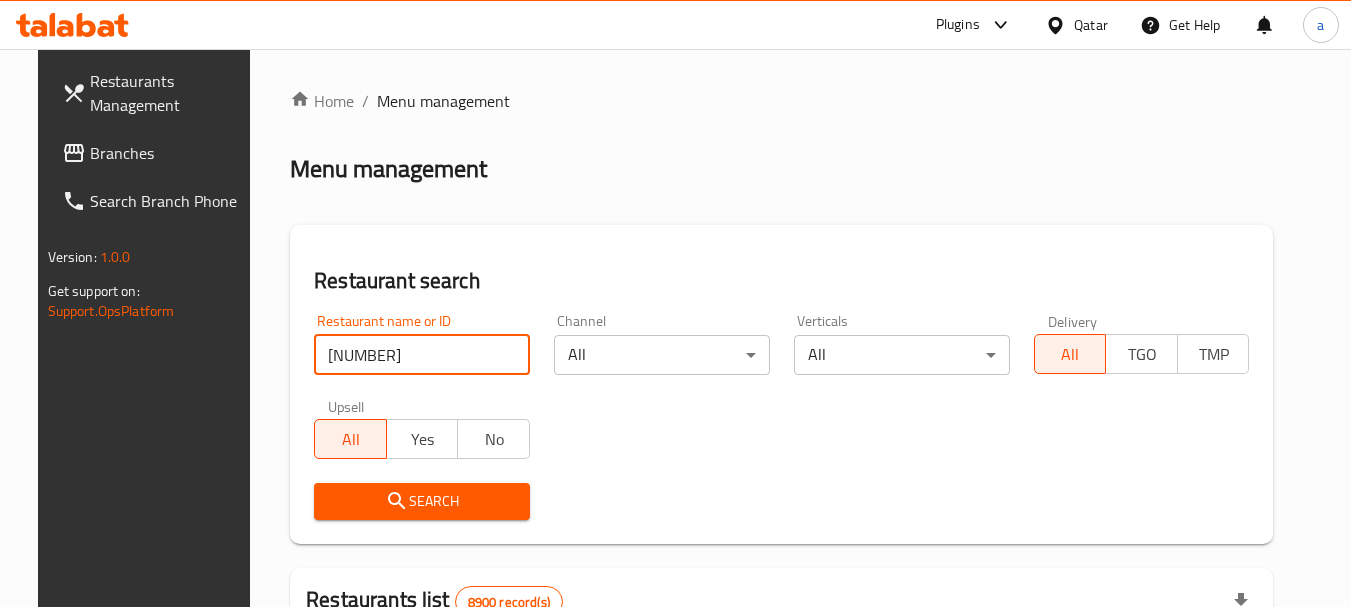 type on "755384" 